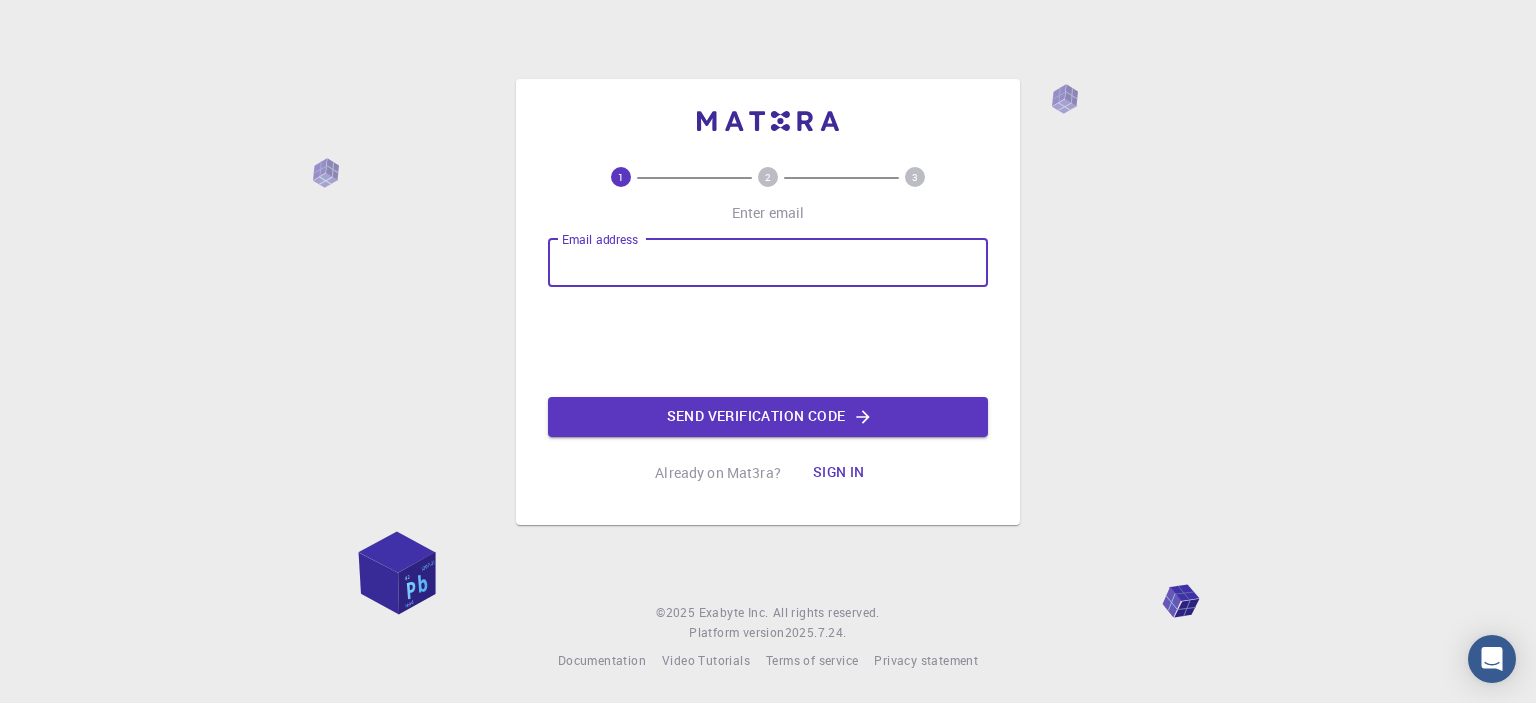 scroll, scrollTop: 0, scrollLeft: 0, axis: both 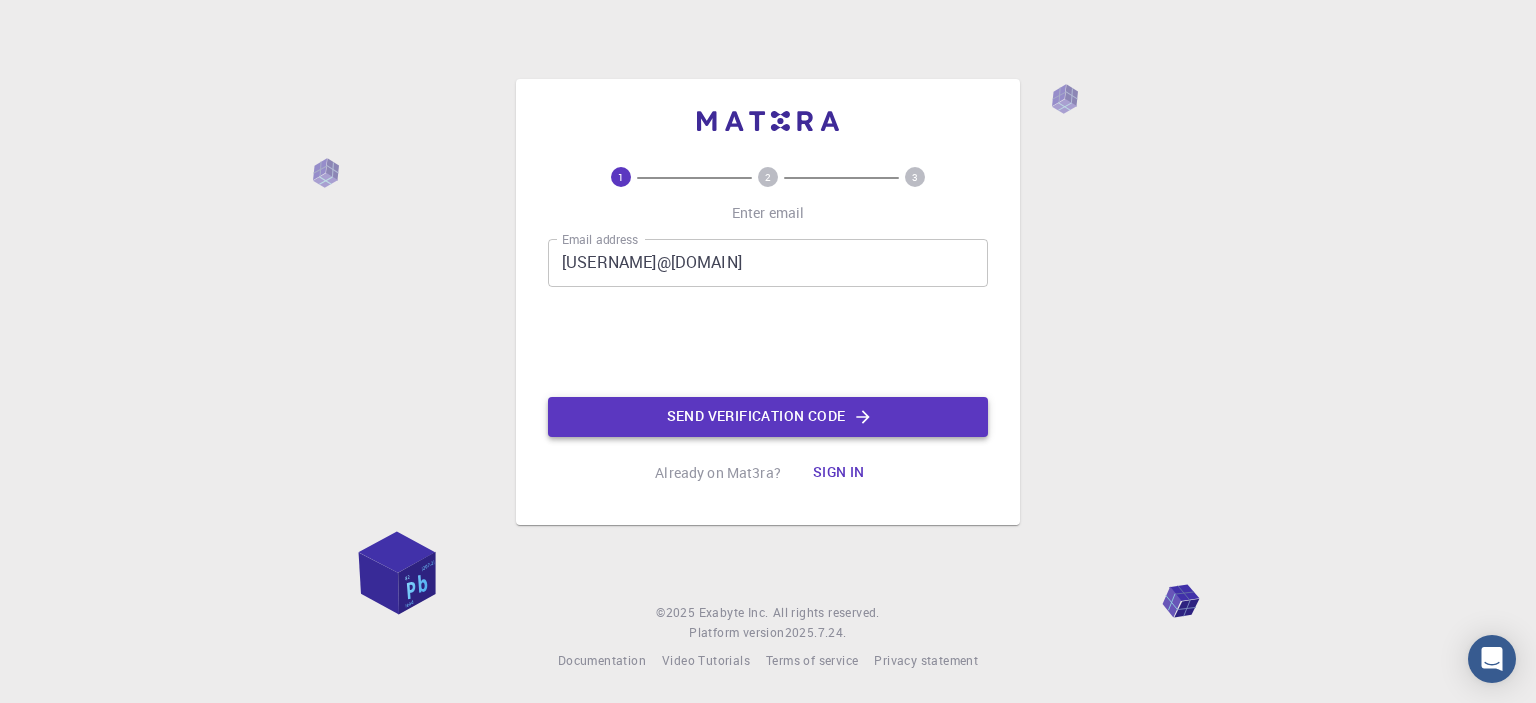 click on "Send verification code" 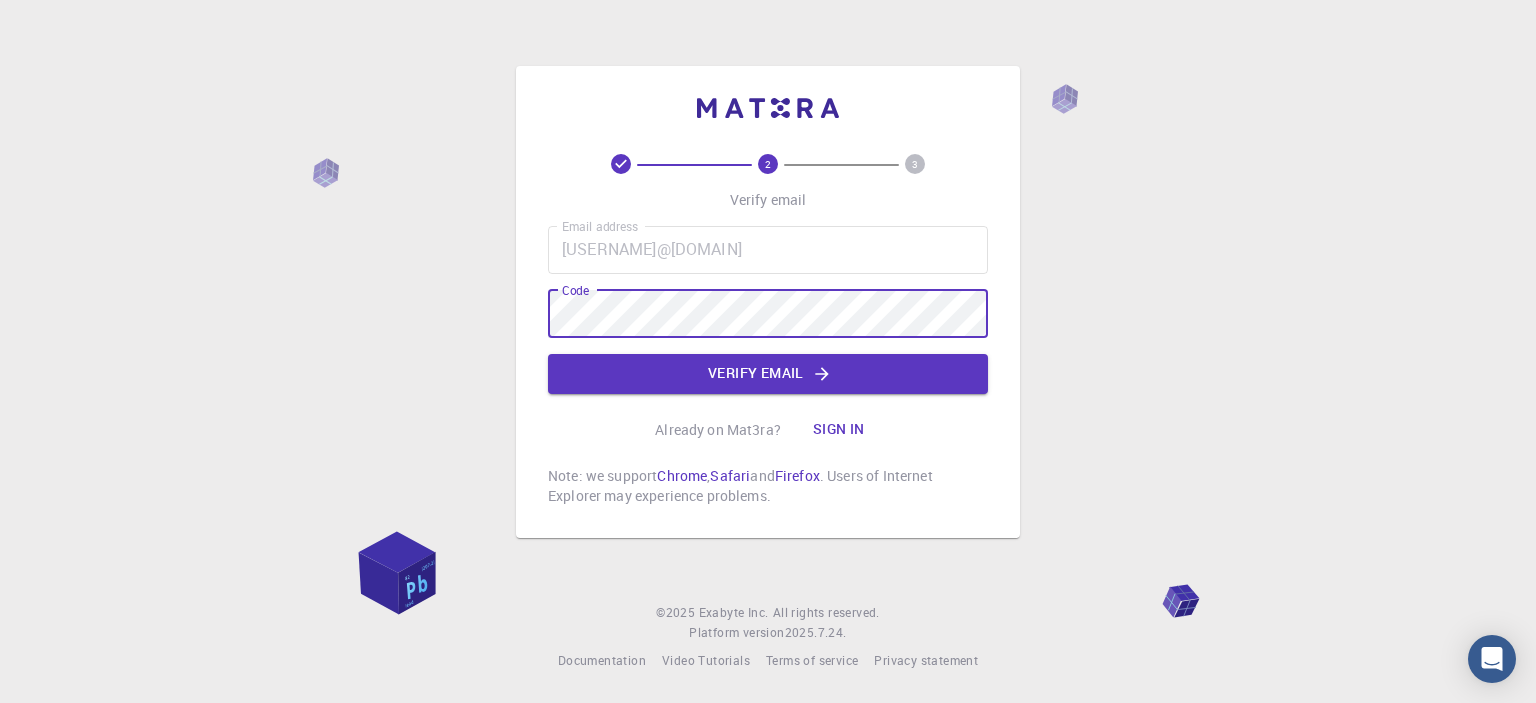 click on "Note: we support Chrome , Safari and Firefox . Users of Internet Explorer may experience problems. © 2025 Exabyte Inc. All rights reserved. Platform version 2025.7.24 . Documentation Video Tutorials Terms of service Privacy statement" at bounding box center (768, 351) 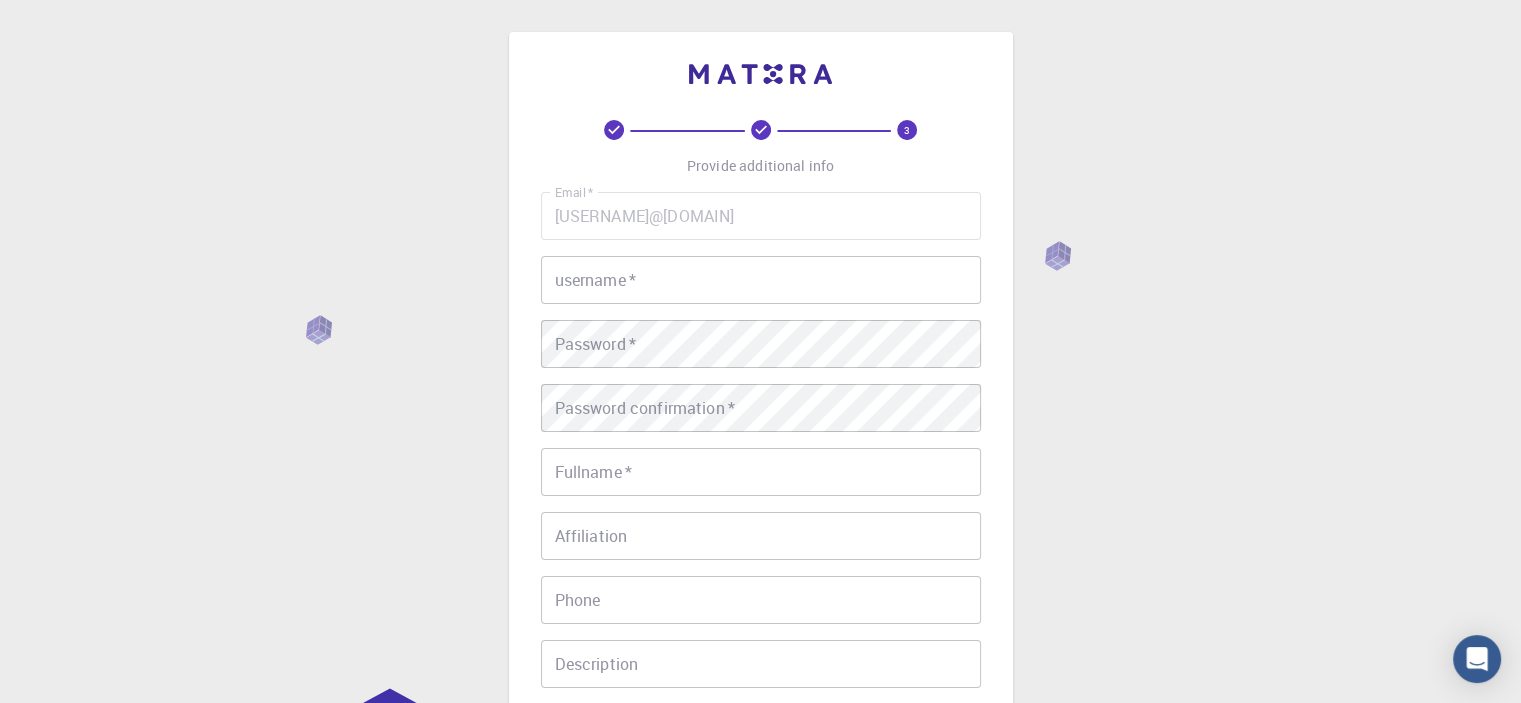 click on "username   *" at bounding box center [761, 280] 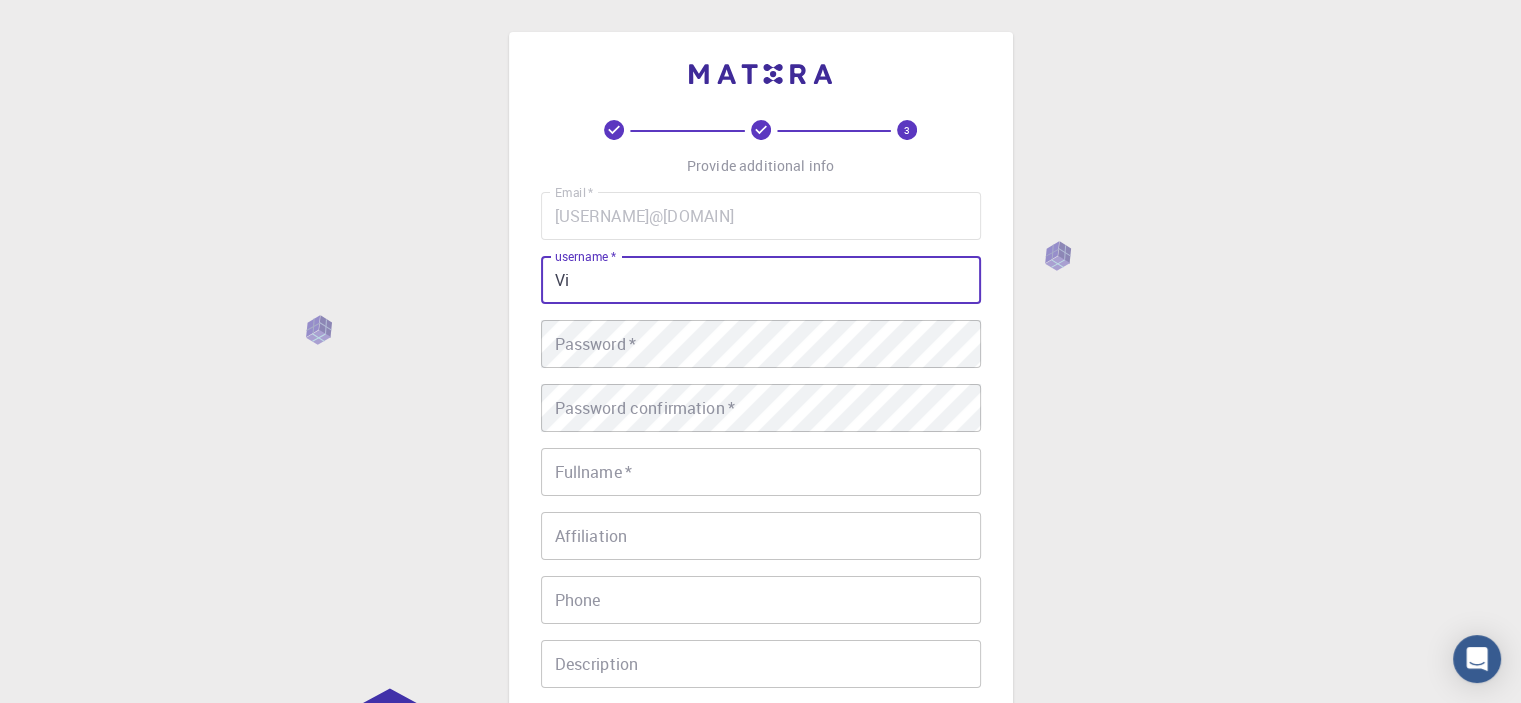 type on "V" 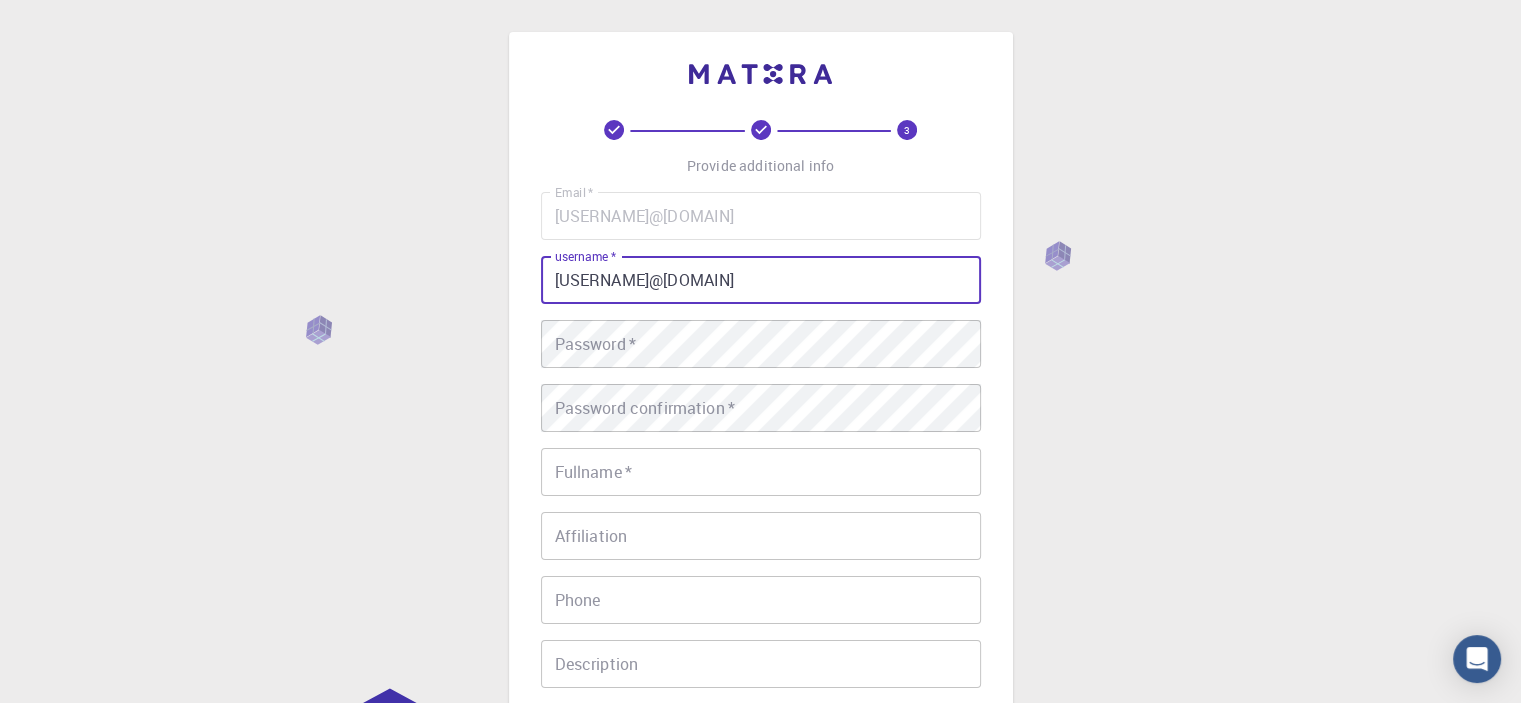 type on "[USERNAME]@[DOMAIN]" 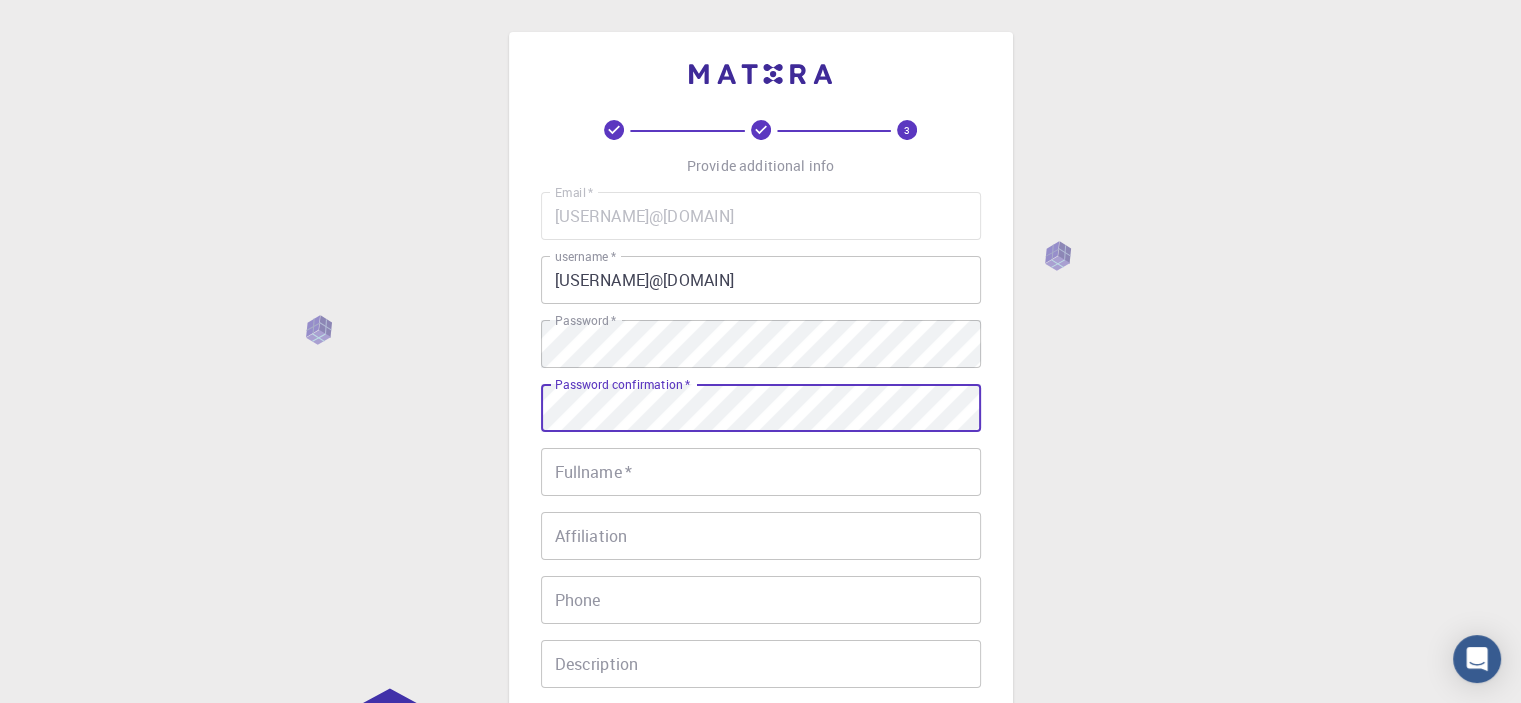 click on "Password confirmation   * Password confirmation   *" at bounding box center [761, 408] 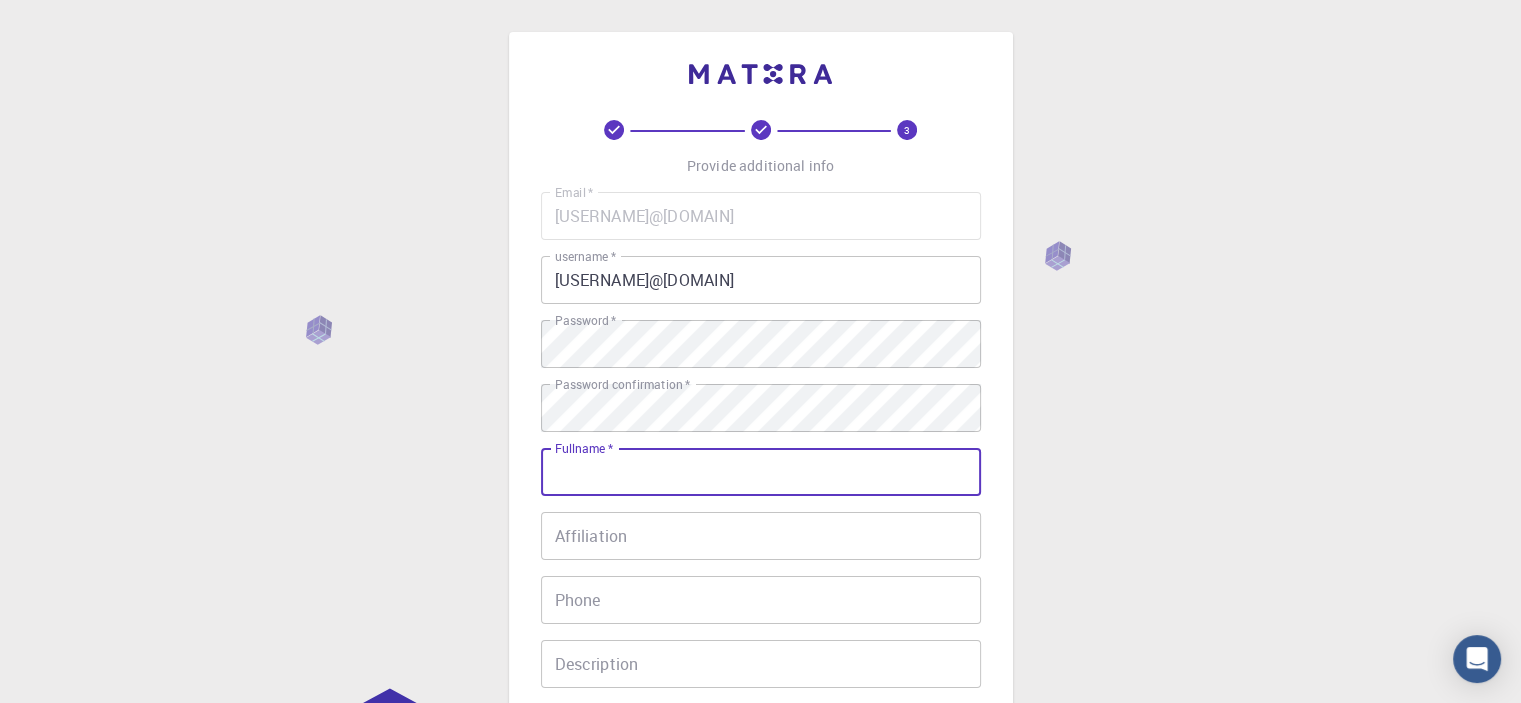 type on "[FULLNAME]" 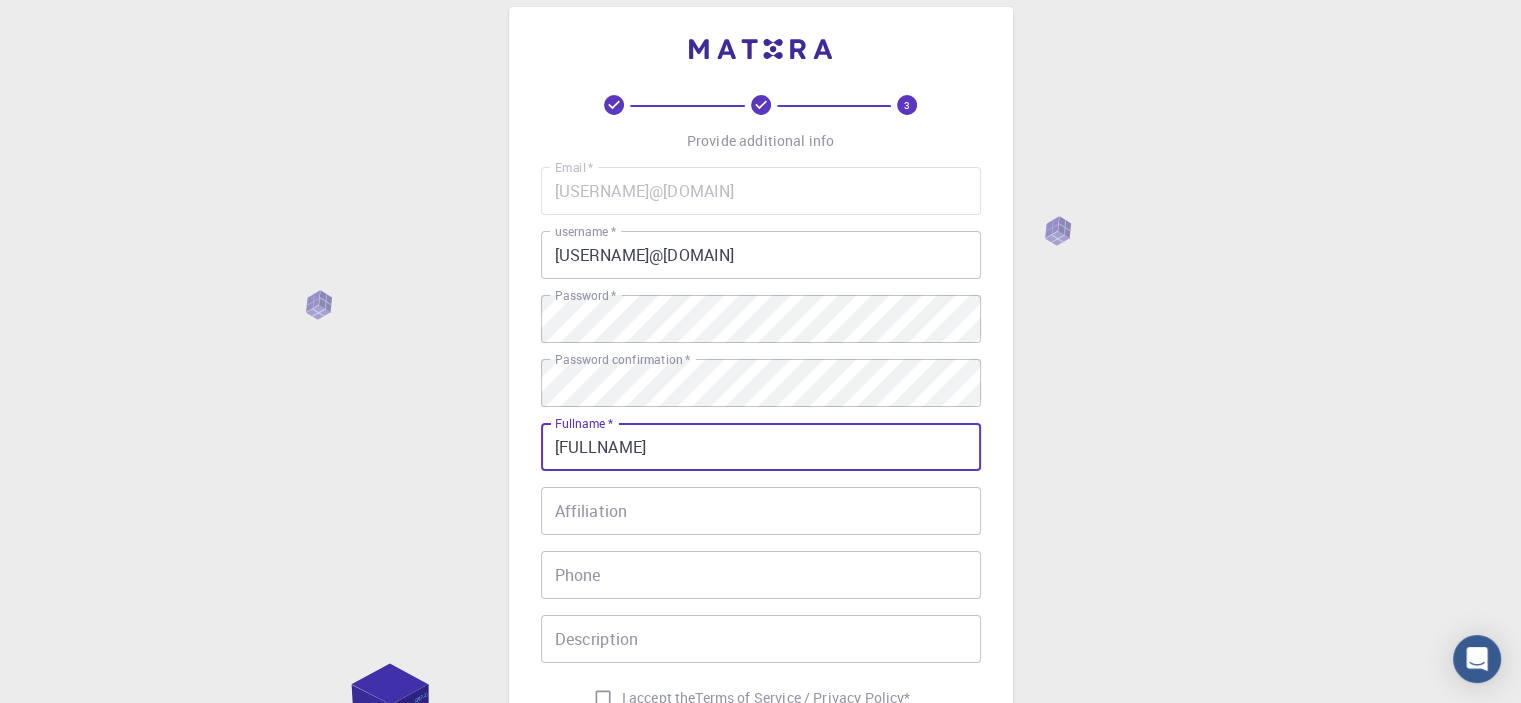 scroll, scrollTop: 77, scrollLeft: 0, axis: vertical 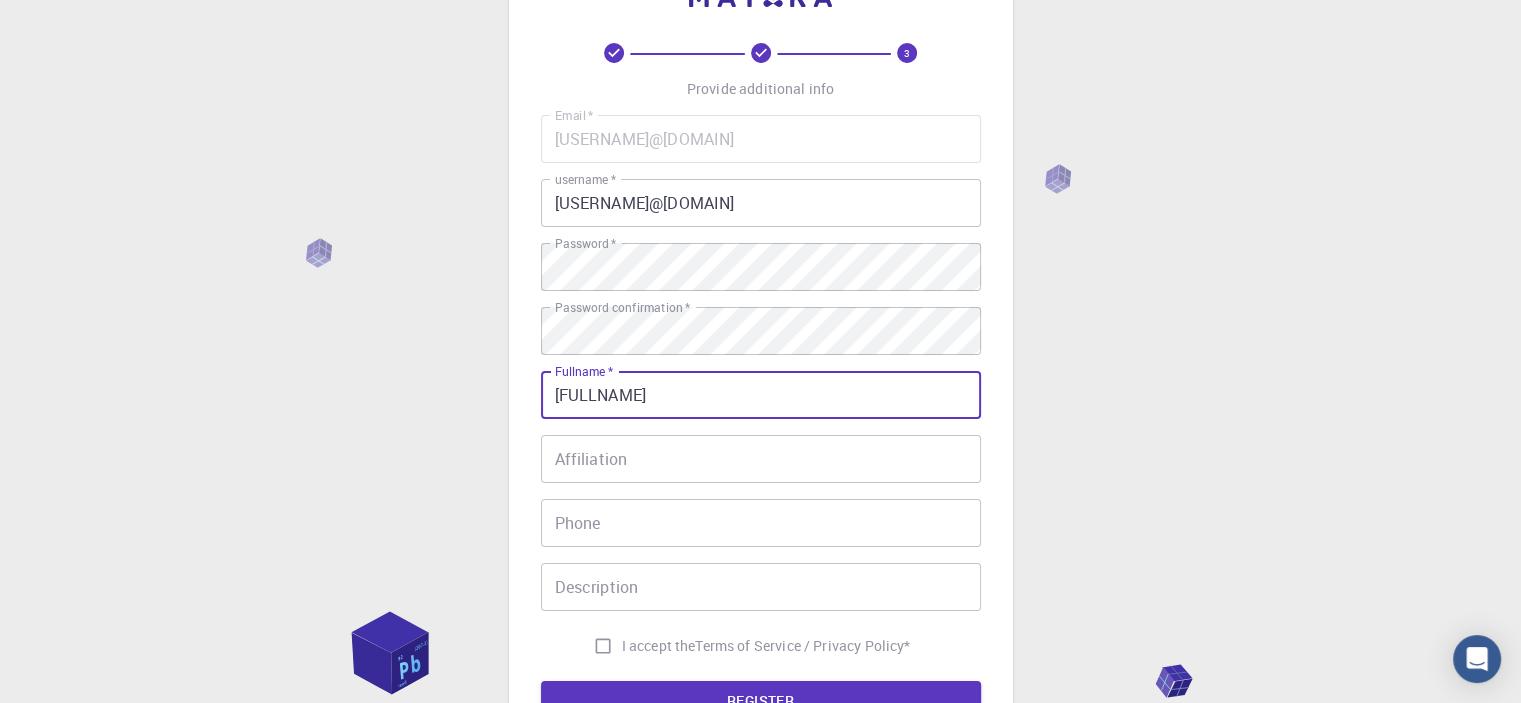click on "Affiliation" at bounding box center (761, 459) 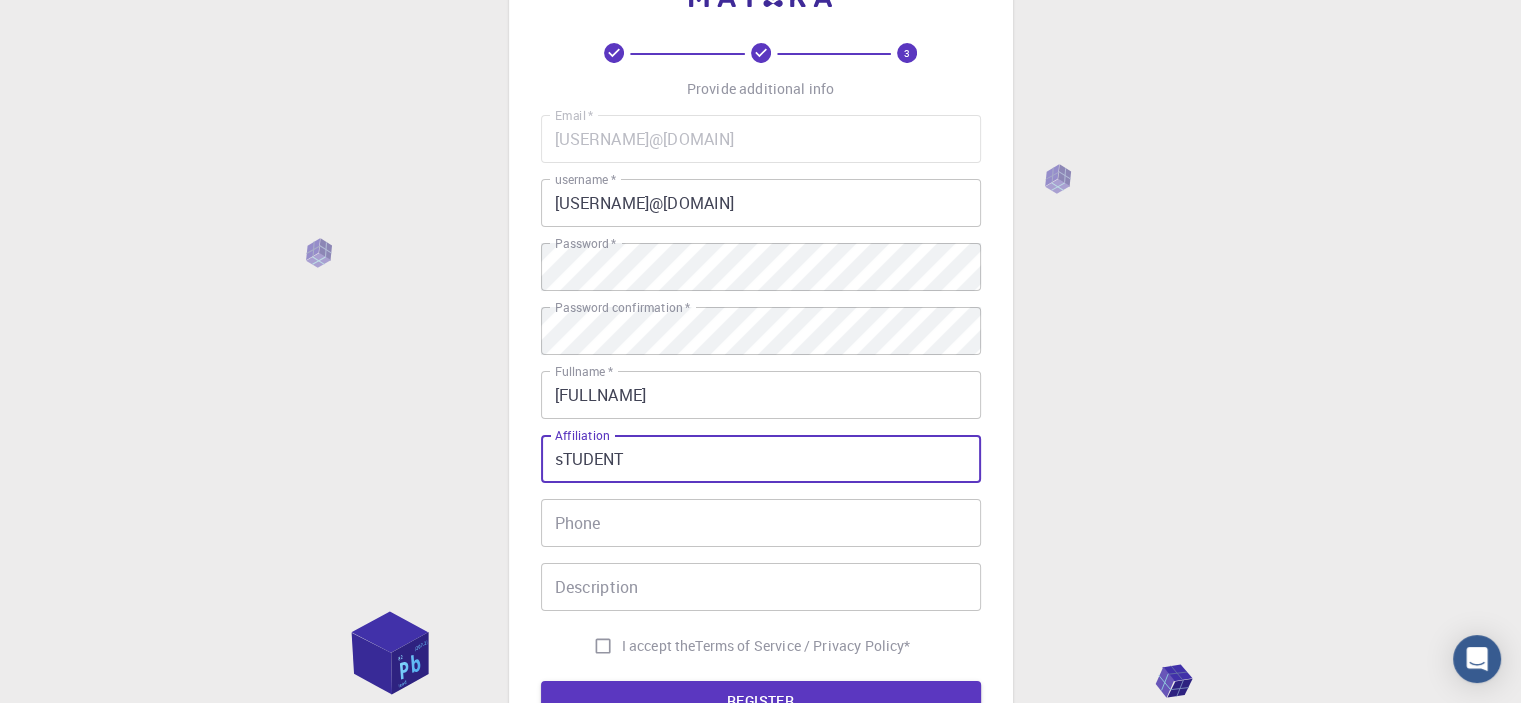 type on "sTUDENT" 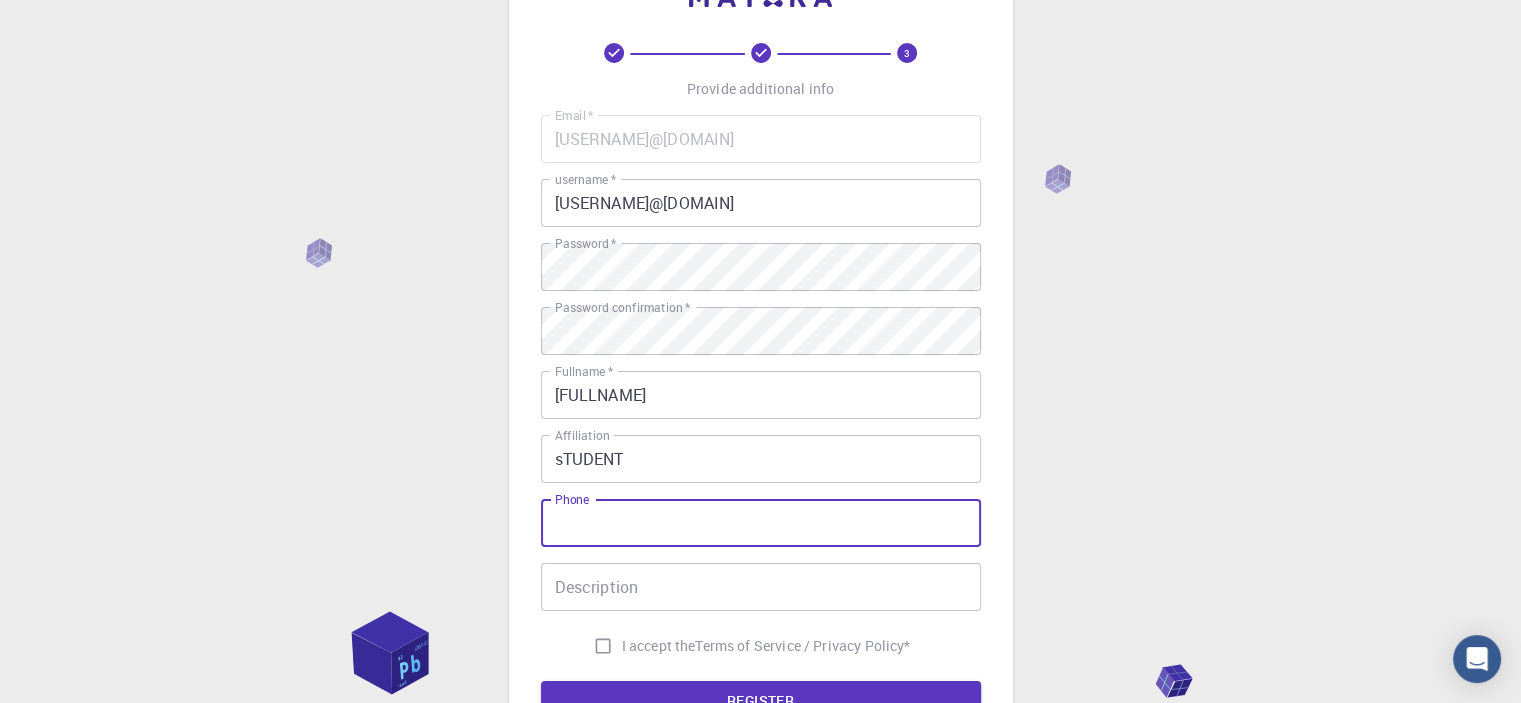 click on "Phone" at bounding box center [761, 523] 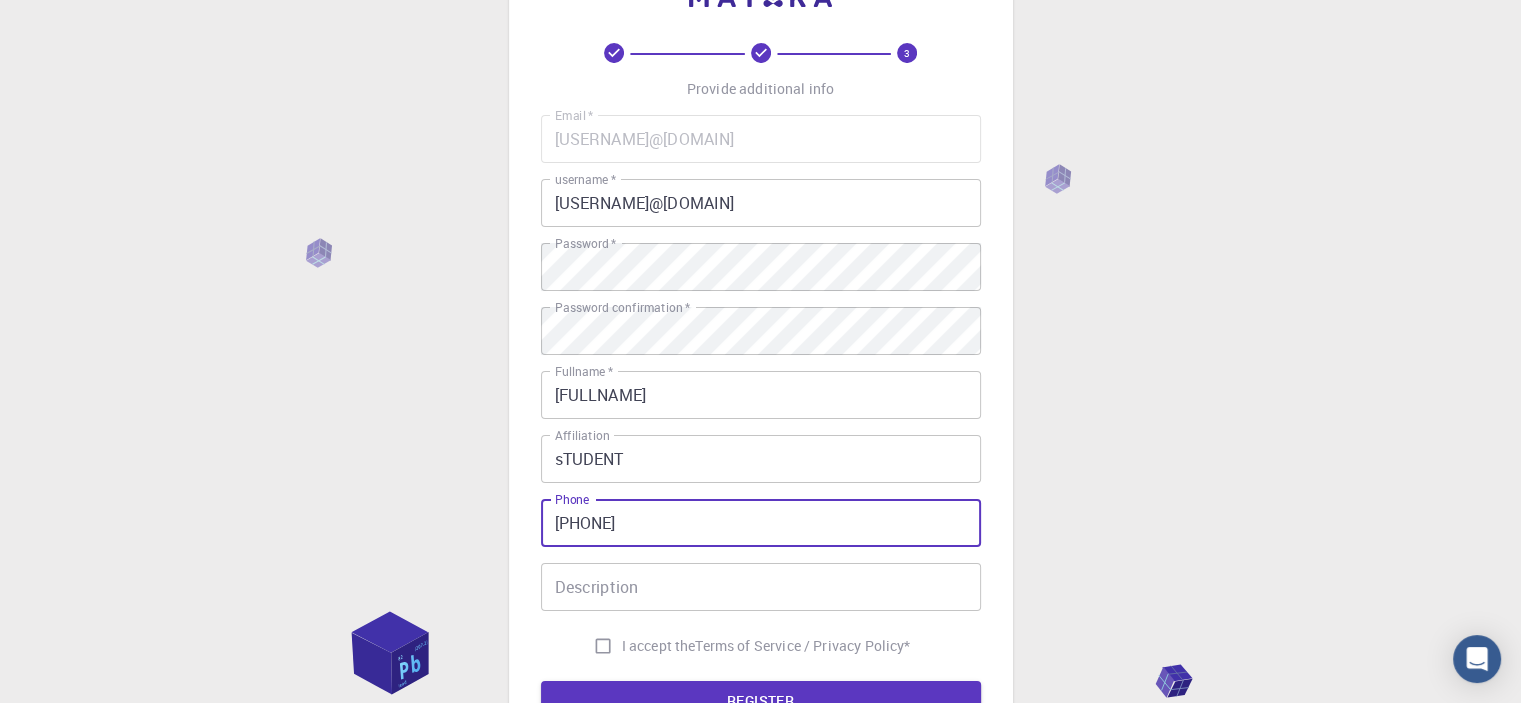 type on "[PHONE]" 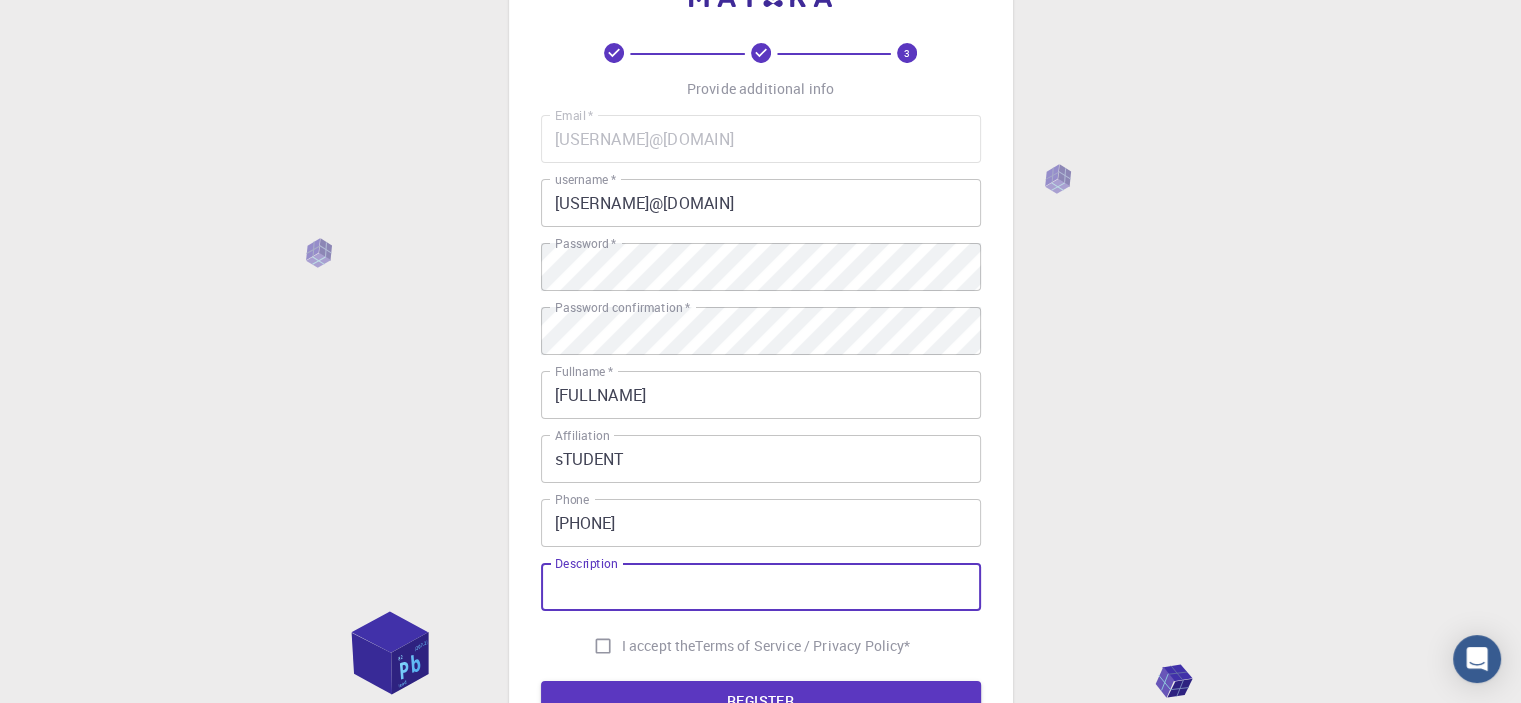 click on "Description" at bounding box center (761, 587) 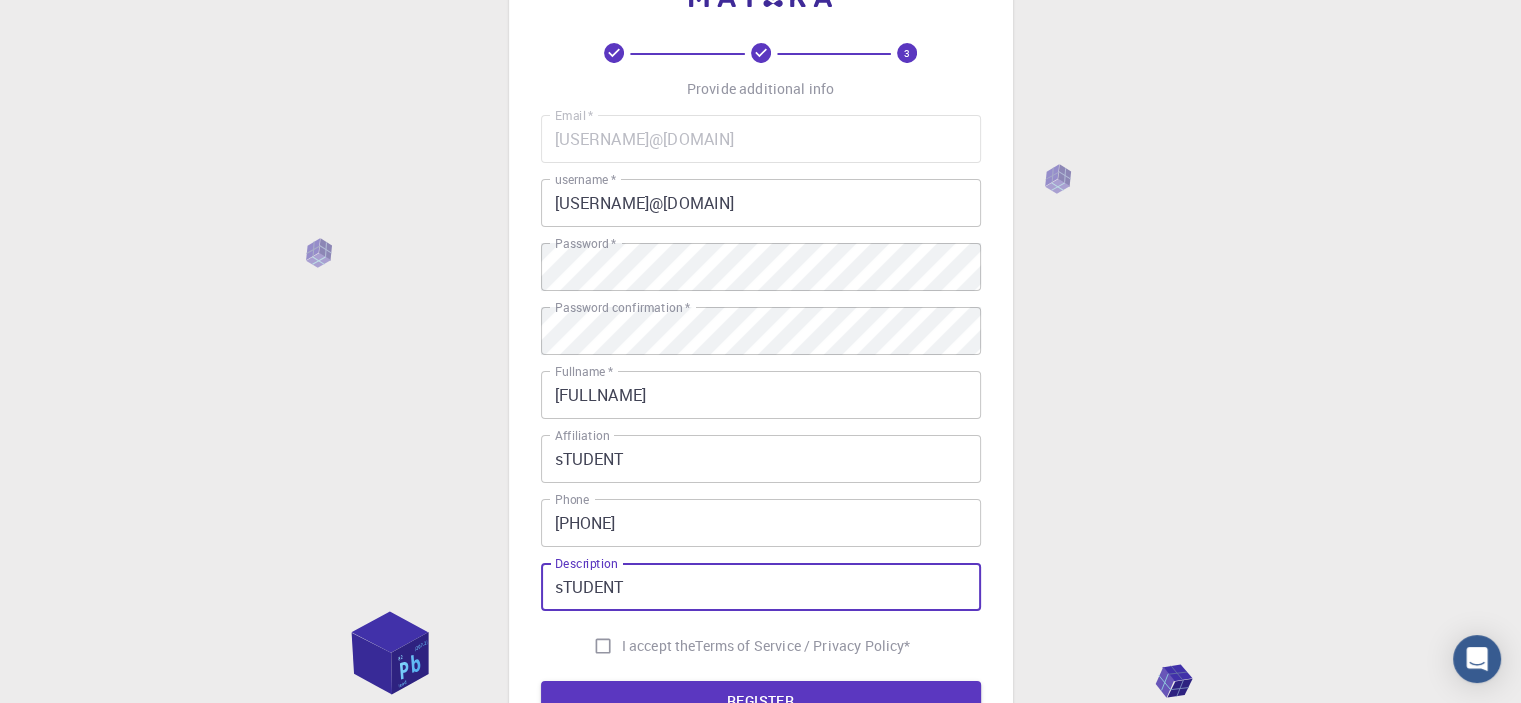 type on "sTUDENT" 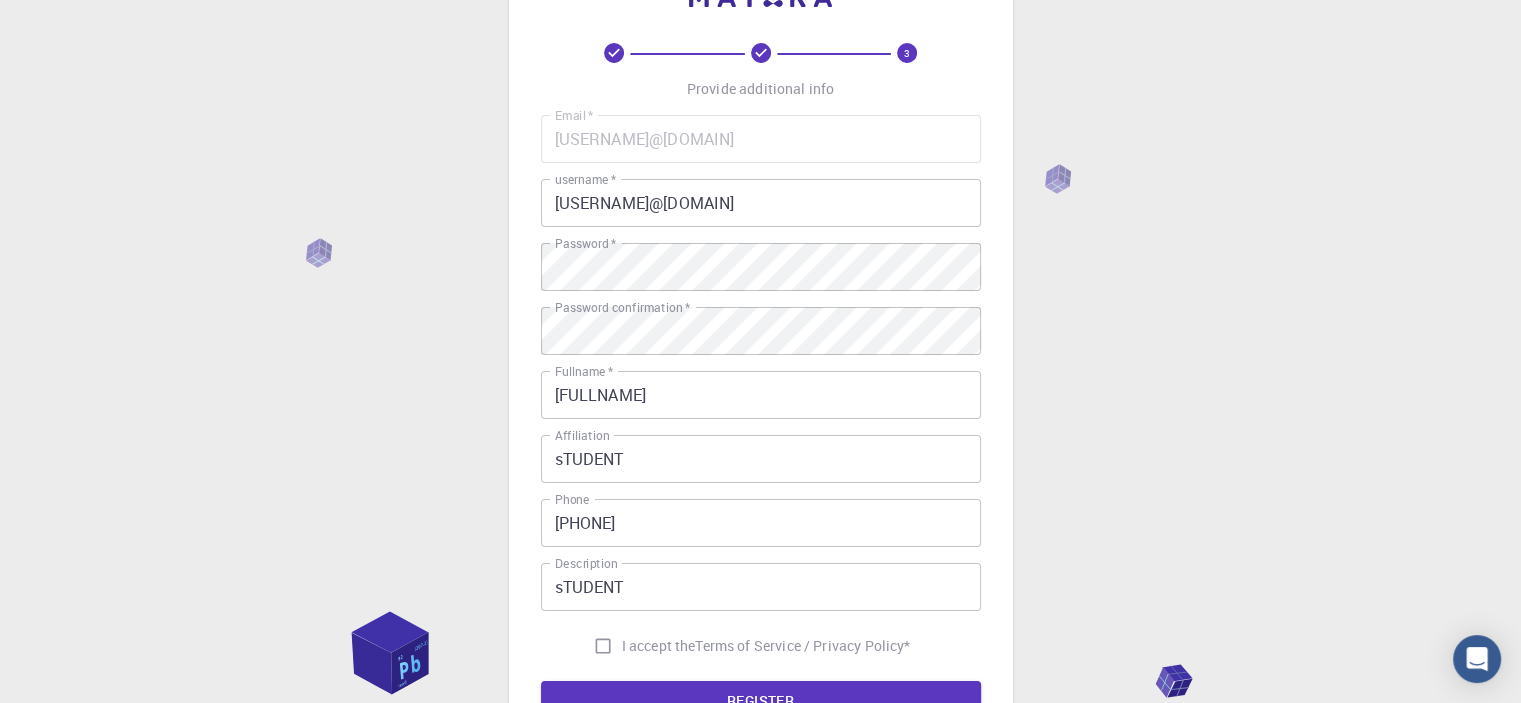 click on "I accept the" at bounding box center [659, 646] 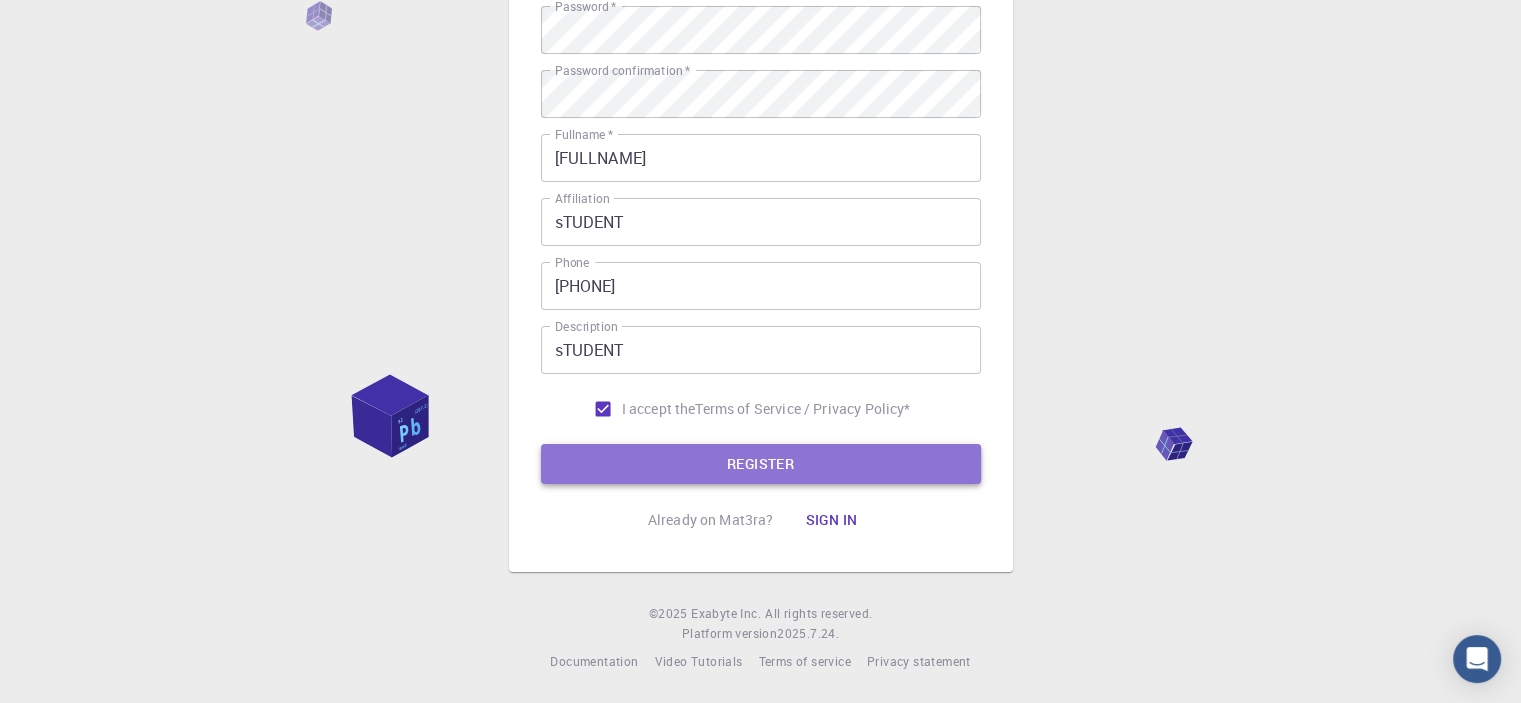 click on "REGISTER" at bounding box center (761, 464) 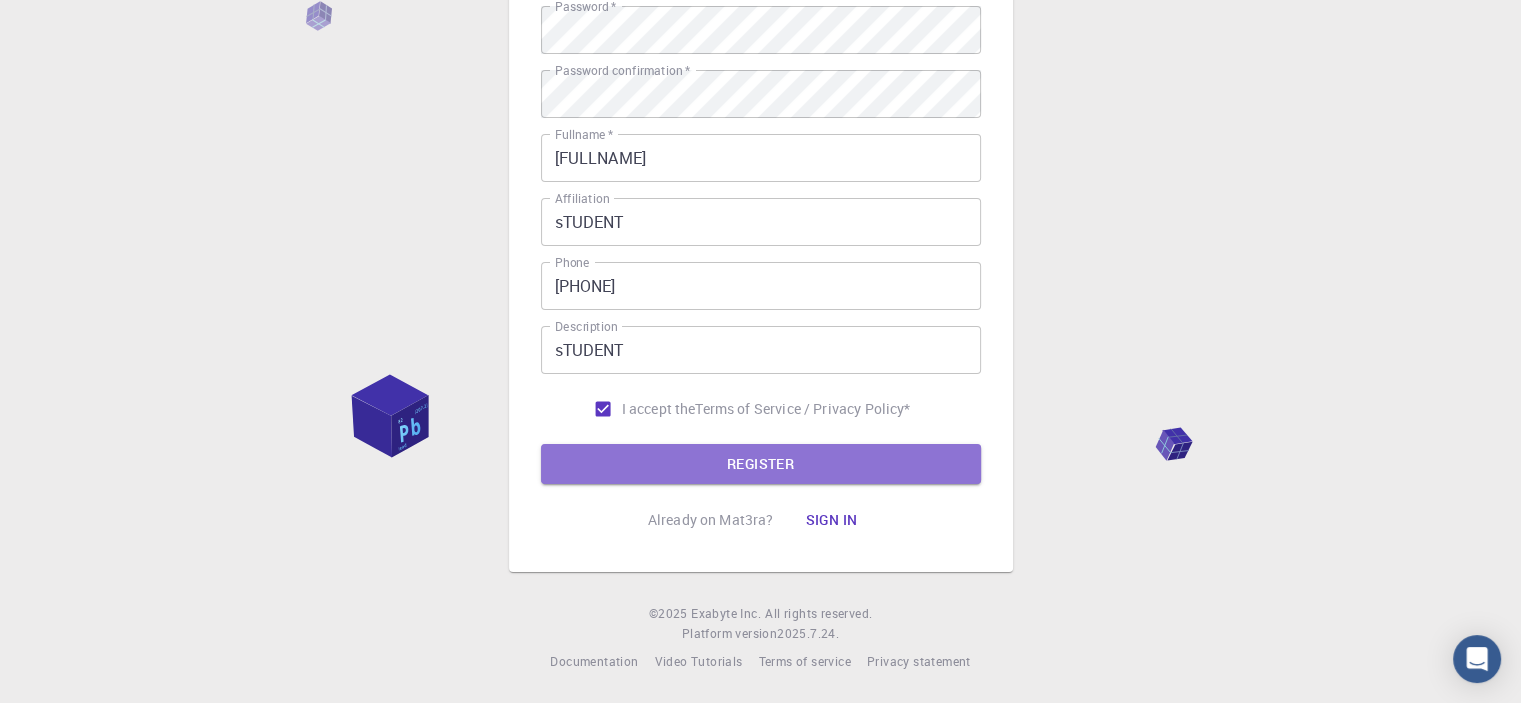 scroll, scrollTop: 365, scrollLeft: 0, axis: vertical 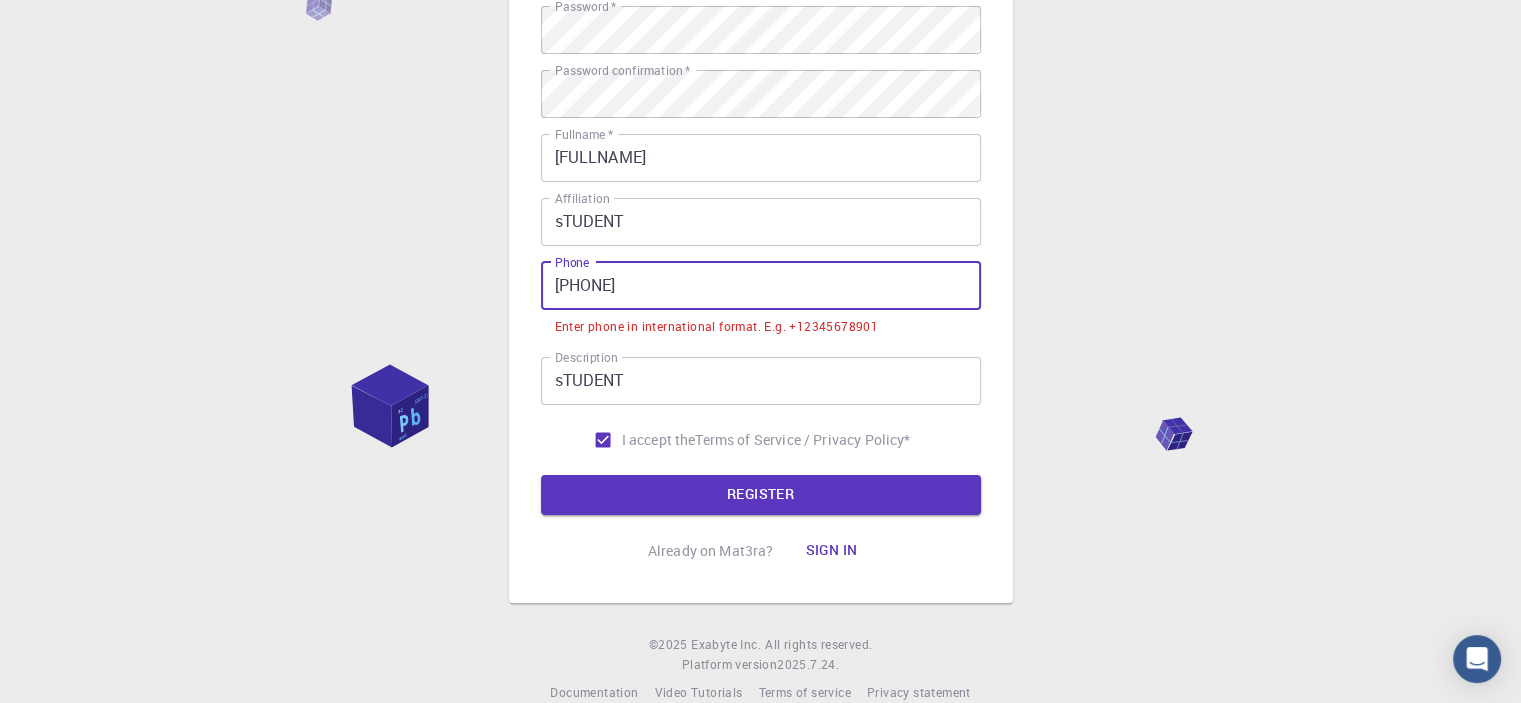 click on "[PHONE]" at bounding box center [761, 286] 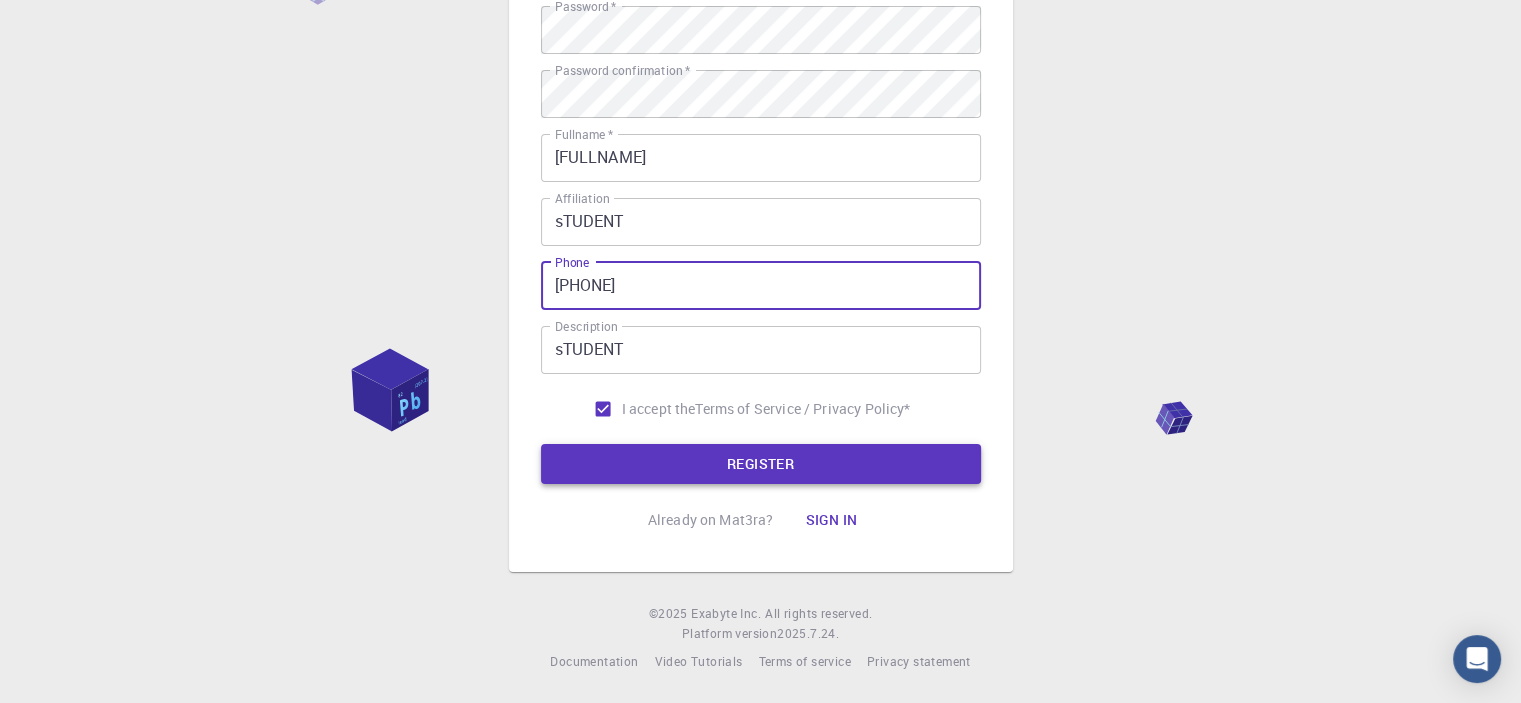 type on "[PHONE]" 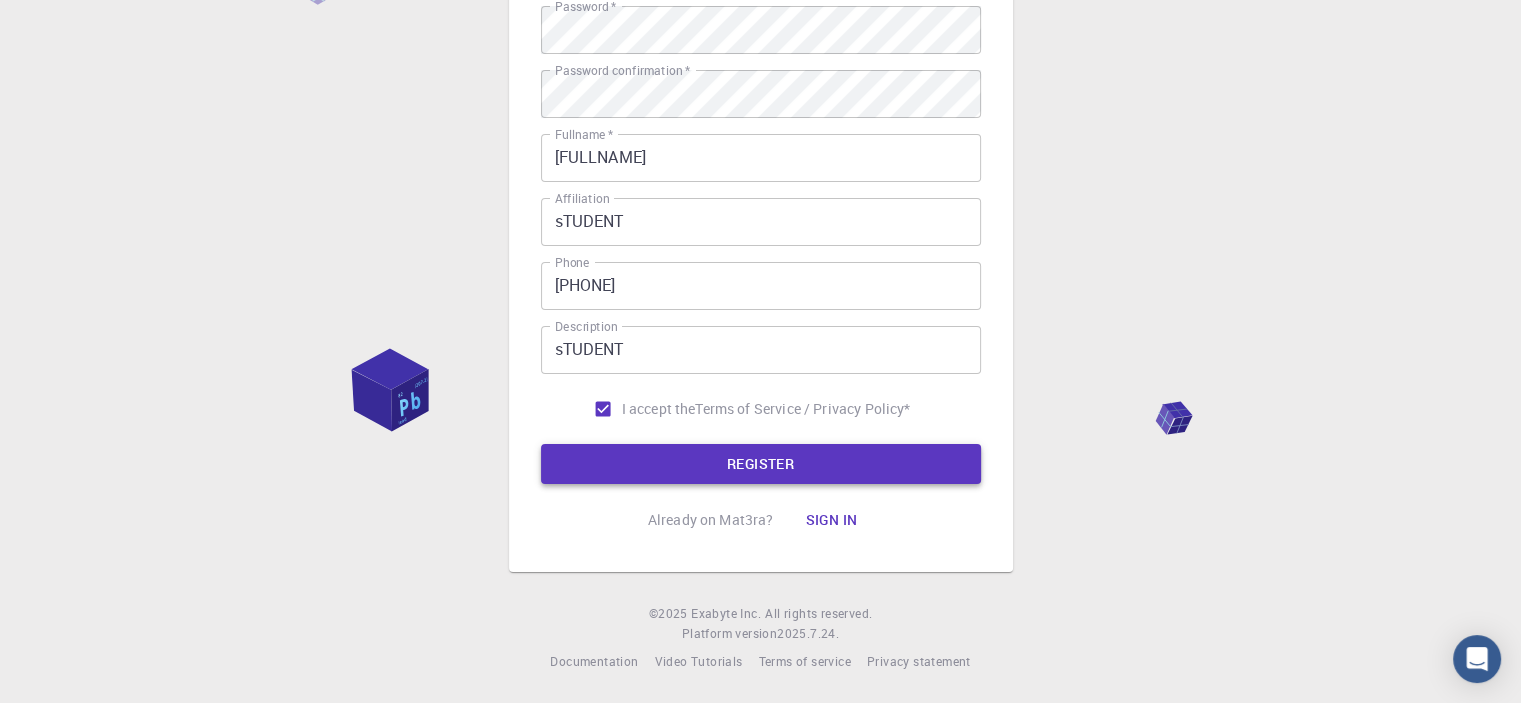 click on "REGISTER" at bounding box center (761, 464) 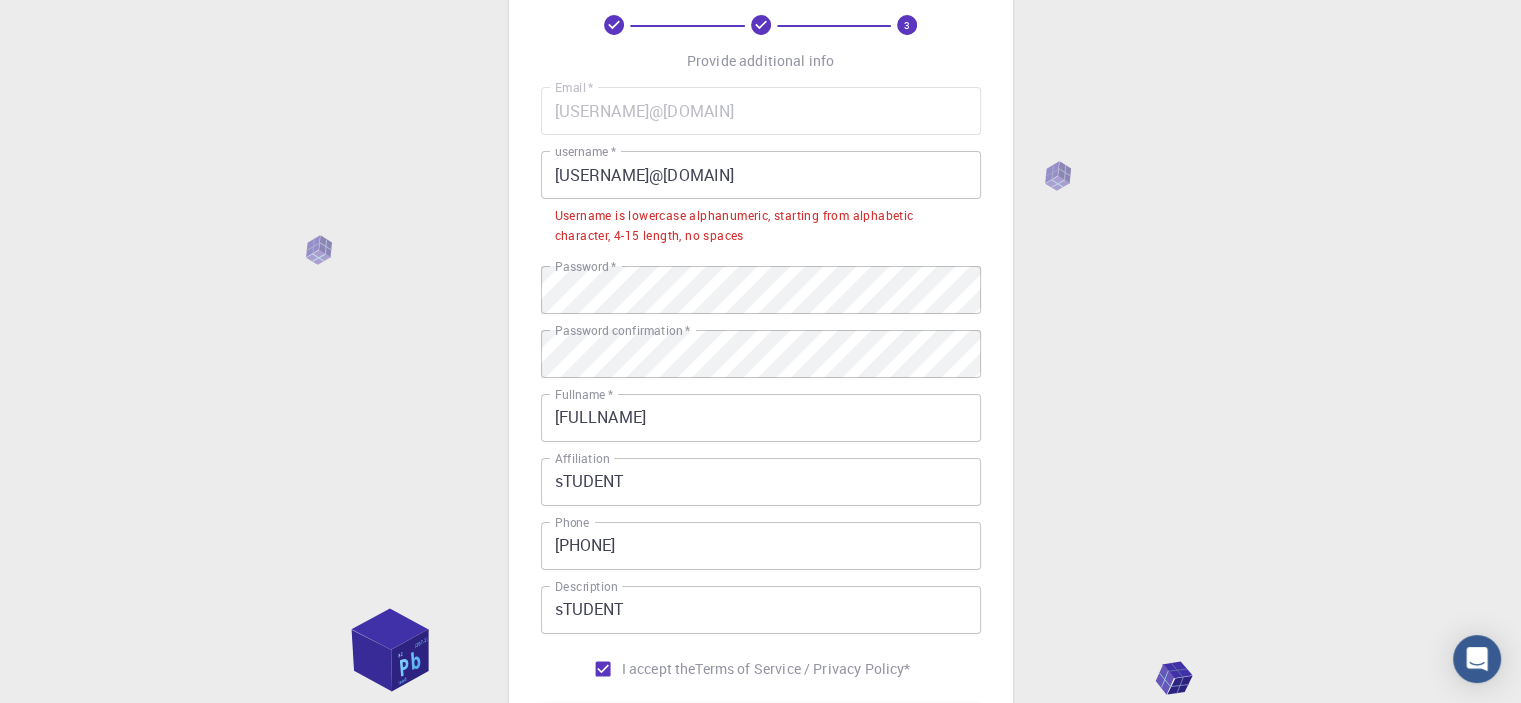 scroll, scrollTop: 77, scrollLeft: 0, axis: vertical 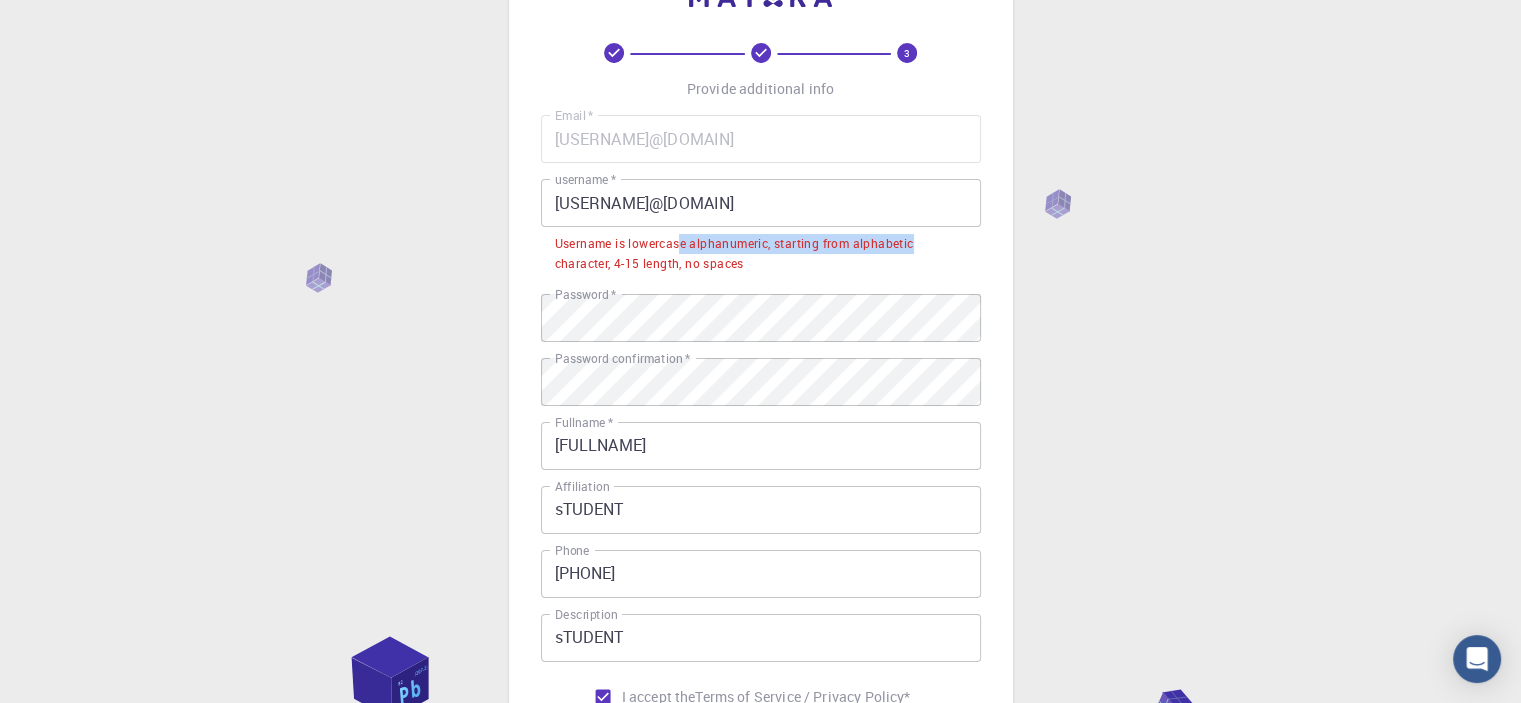 drag, startPoint x: 682, startPoint y: 242, endPoint x: 928, endPoint y: 244, distance: 246.00813 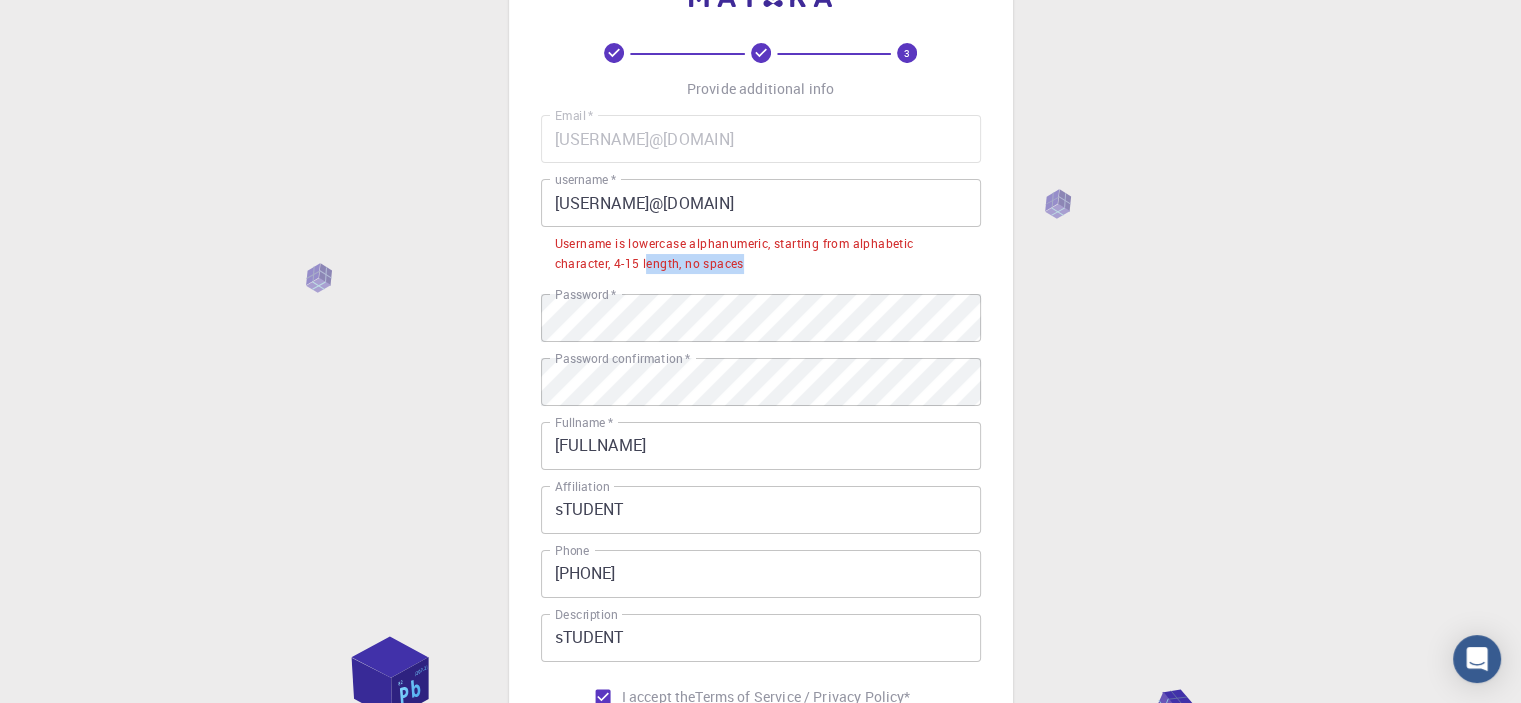 drag, startPoint x: 648, startPoint y: 267, endPoint x: 806, endPoint y: 258, distance: 158.25612 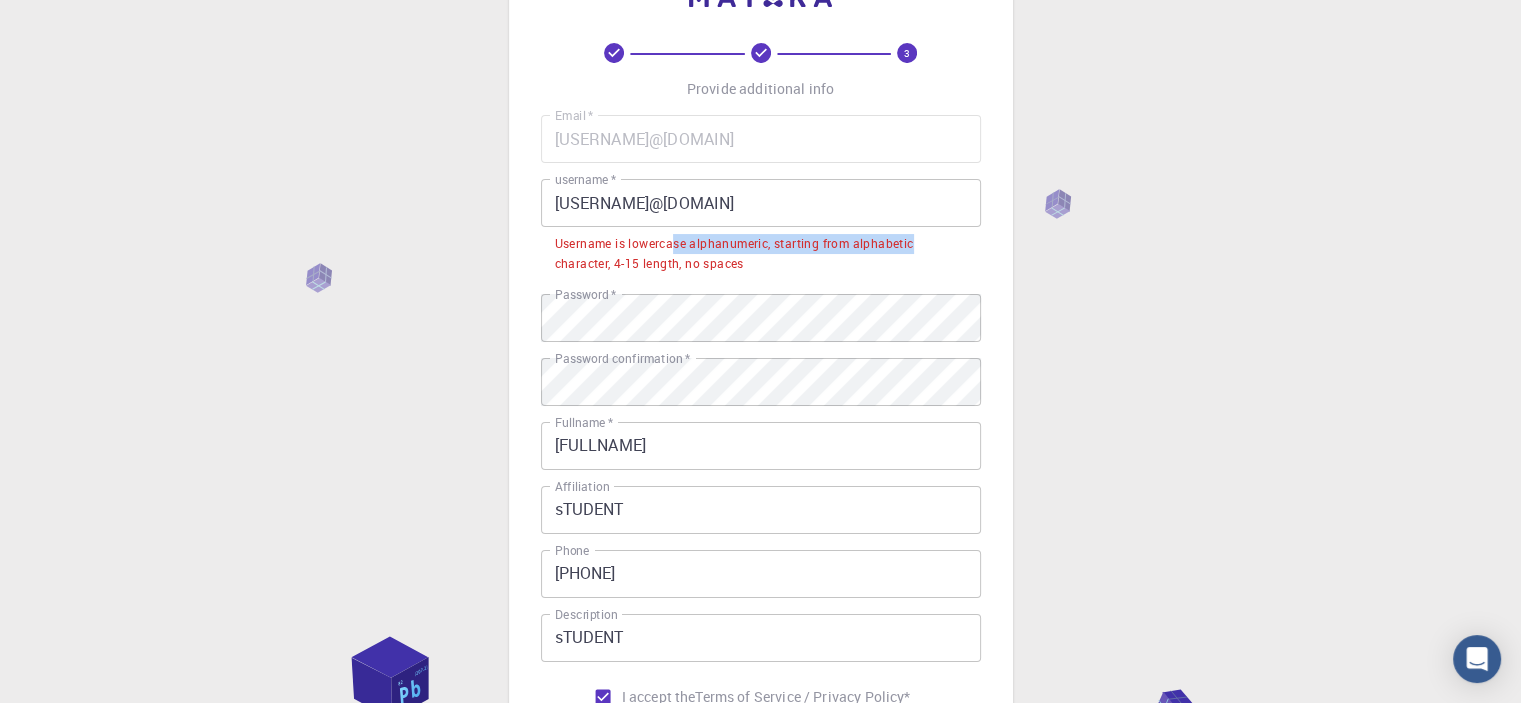 drag, startPoint x: 672, startPoint y: 244, endPoint x: 836, endPoint y: 271, distance: 166.2077 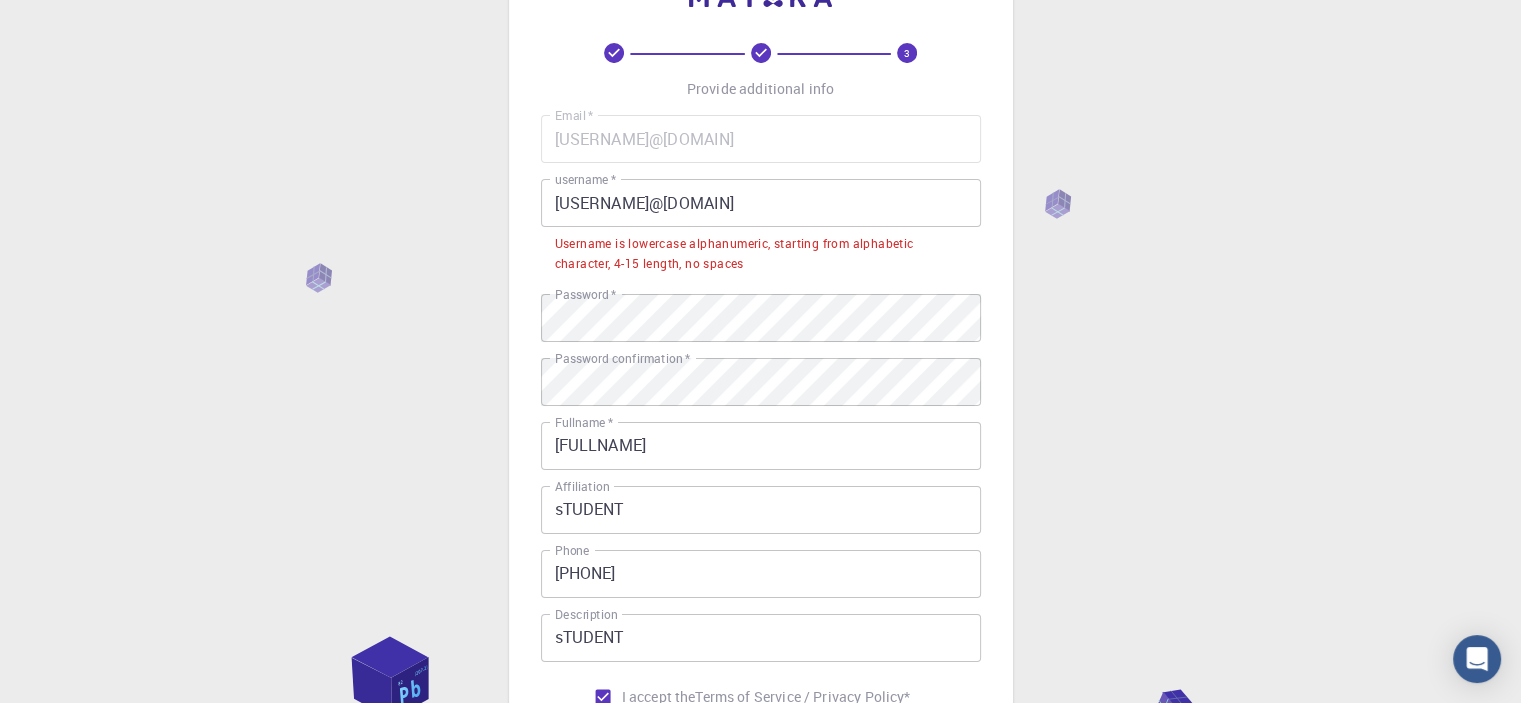 click on "Username is lowercase alphanumeric, starting from alphabetic character, 4-15 length, no spaces" at bounding box center [761, 254] 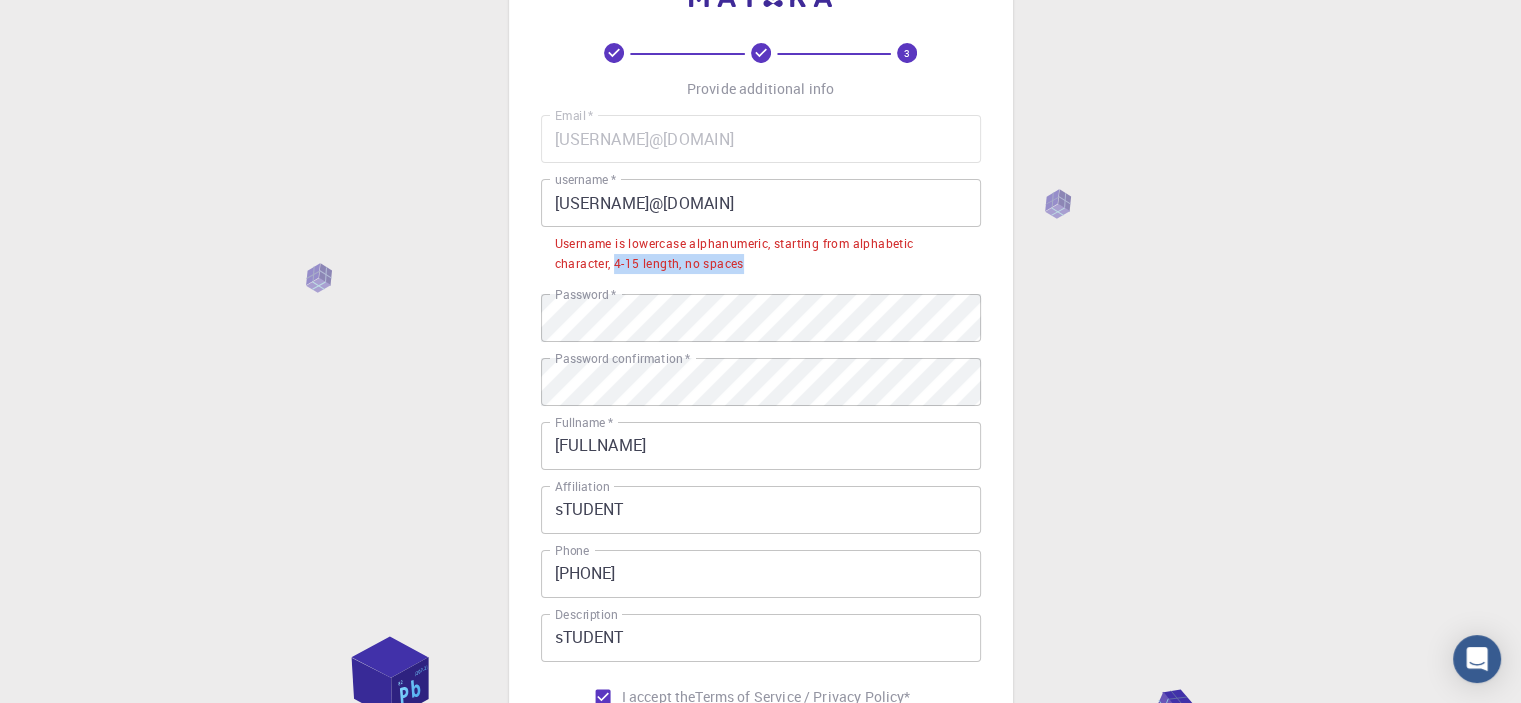 drag, startPoint x: 615, startPoint y: 265, endPoint x: 800, endPoint y: 271, distance: 185.09727 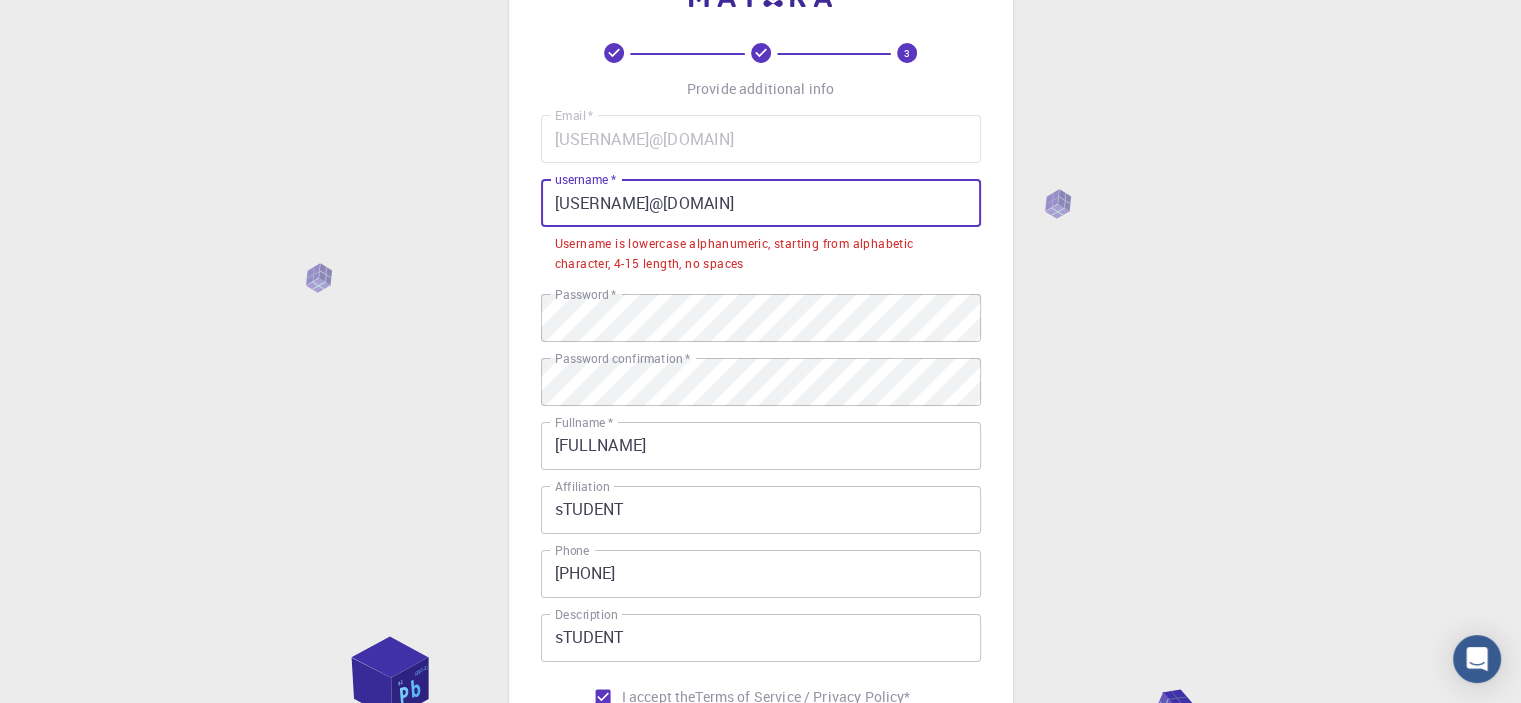 drag, startPoint x: 670, startPoint y: 204, endPoint x: 906, endPoint y: 204, distance: 236 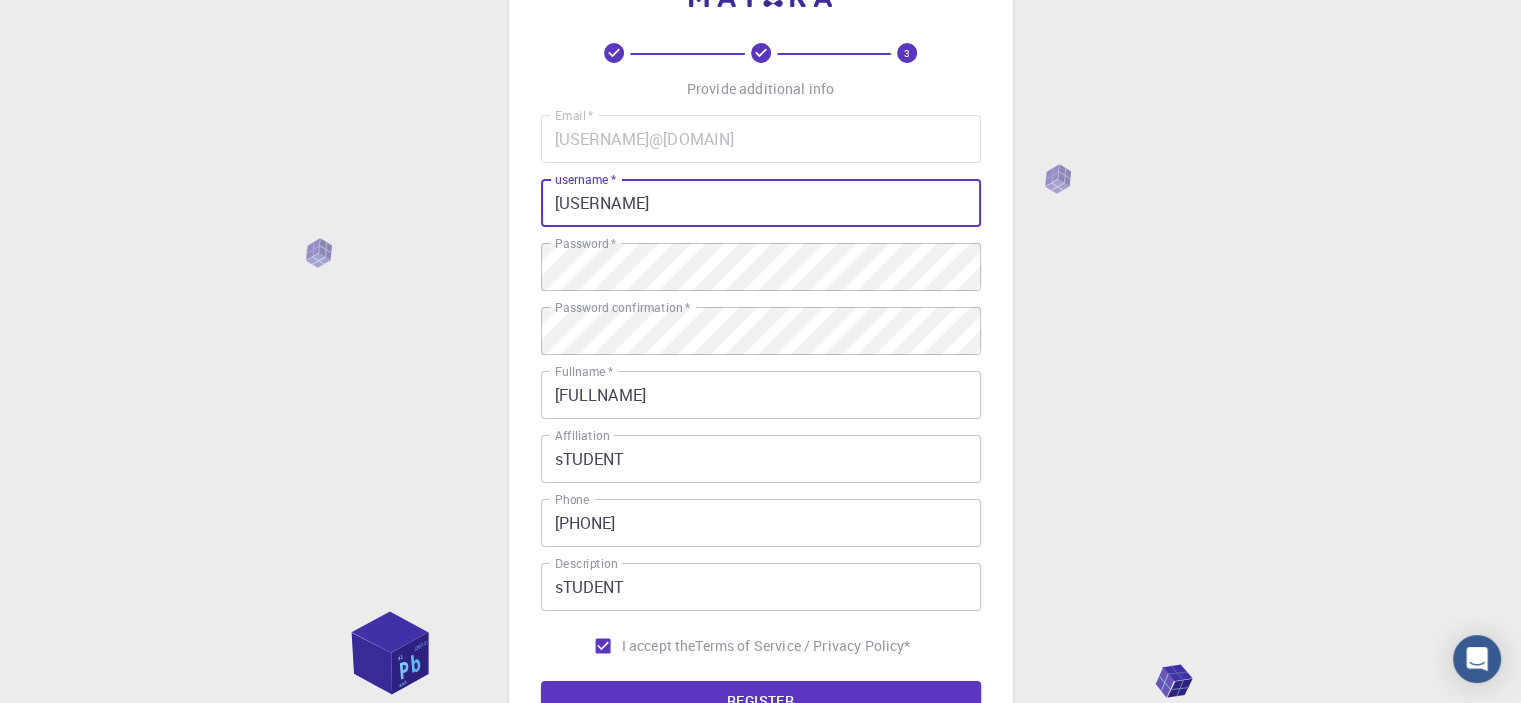 type on "[USERNAME]" 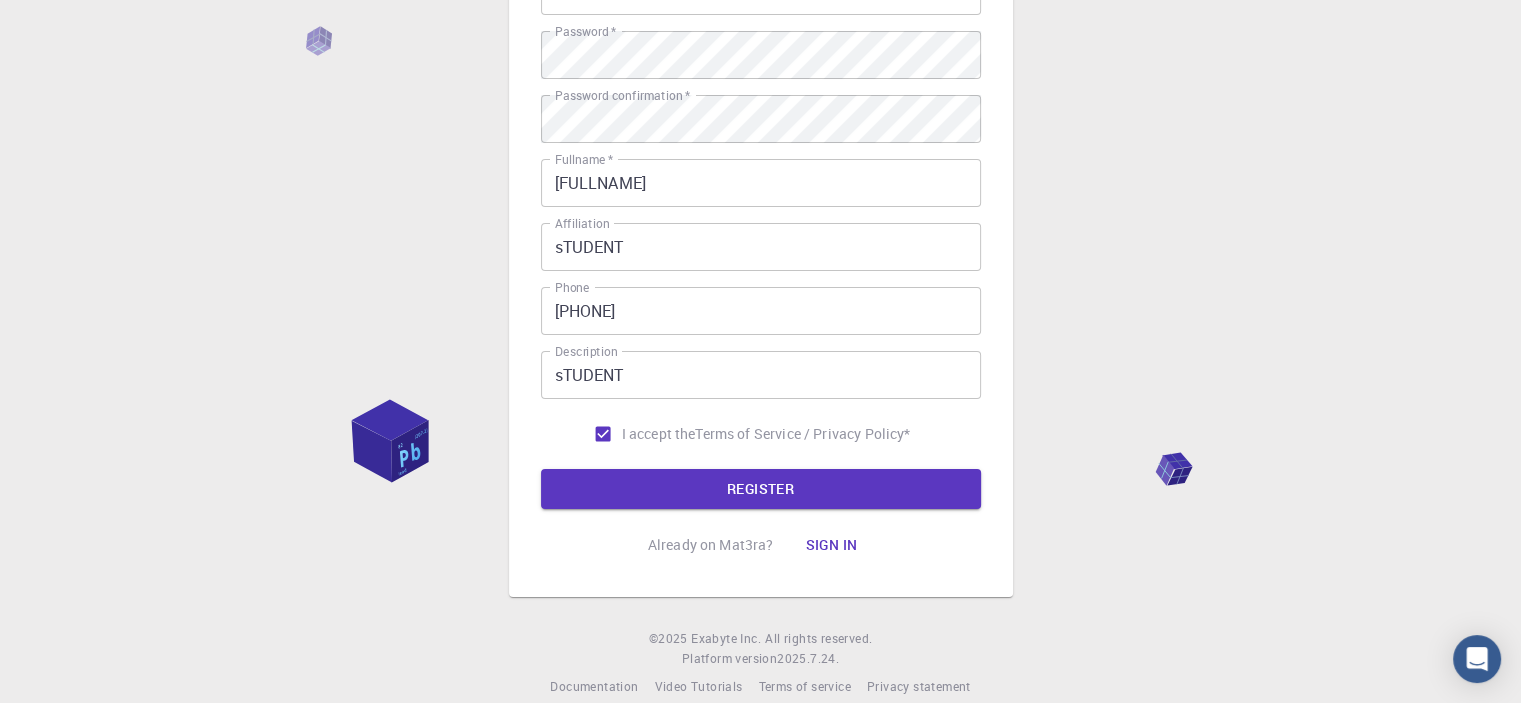 scroll, scrollTop: 314, scrollLeft: 0, axis: vertical 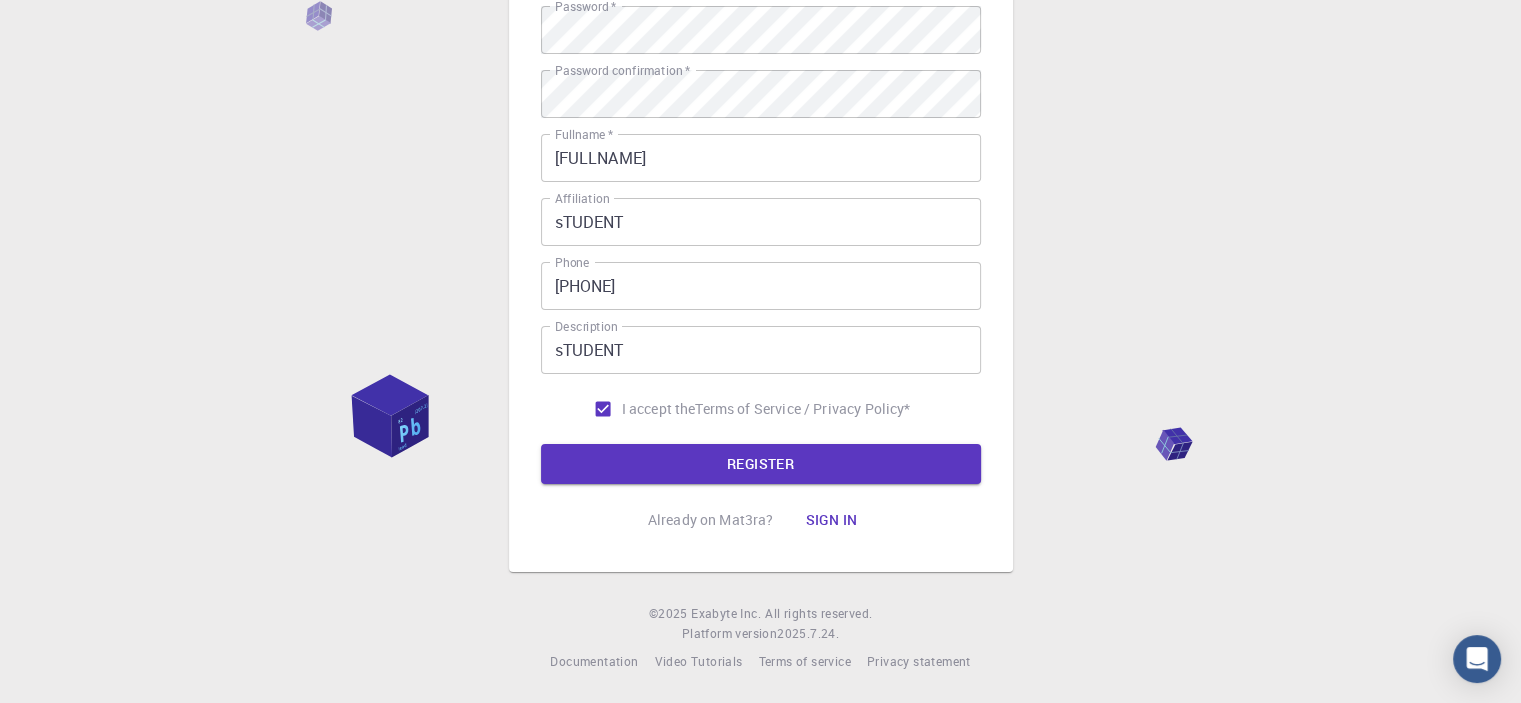 drag, startPoint x: 652, startPoint y: 464, endPoint x: 1170, endPoint y: 468, distance: 518.01544 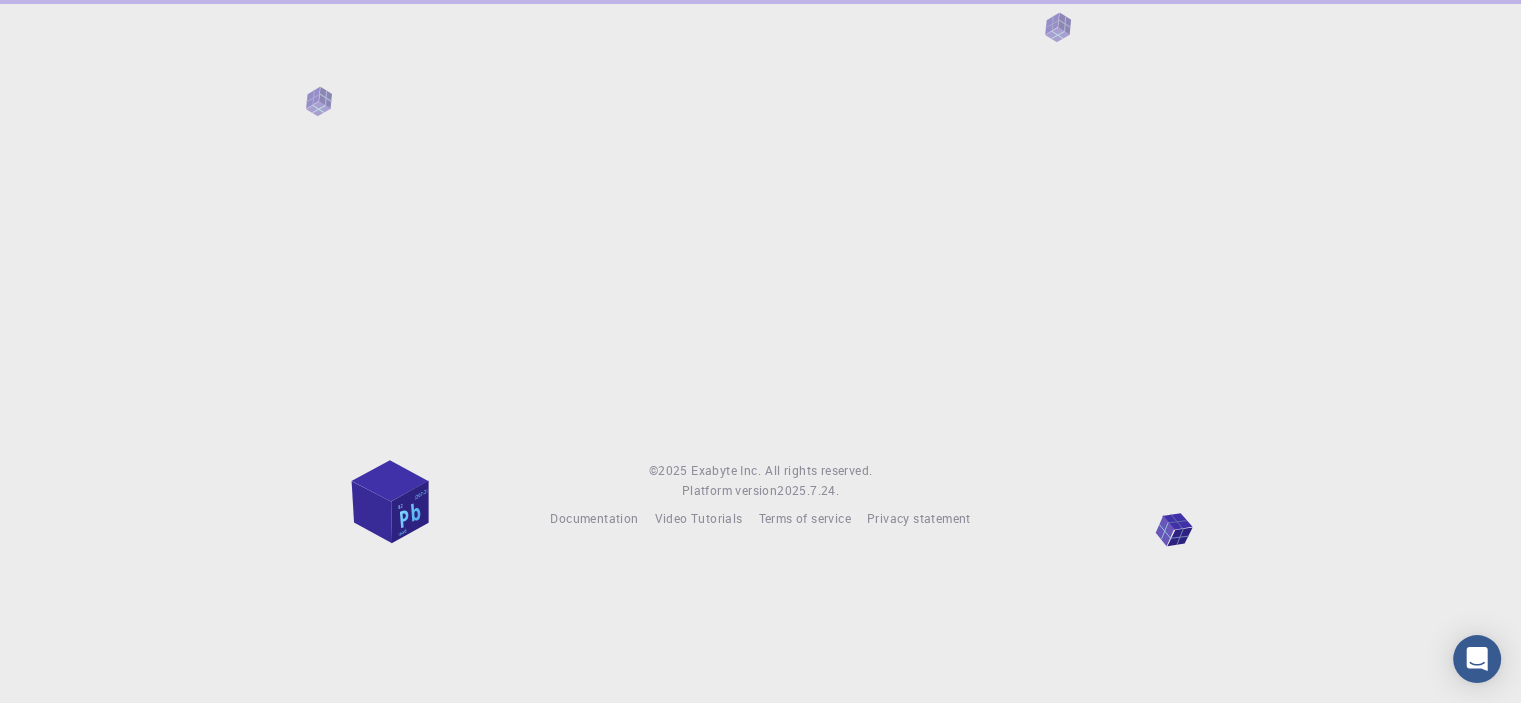 scroll, scrollTop: 0, scrollLeft: 0, axis: both 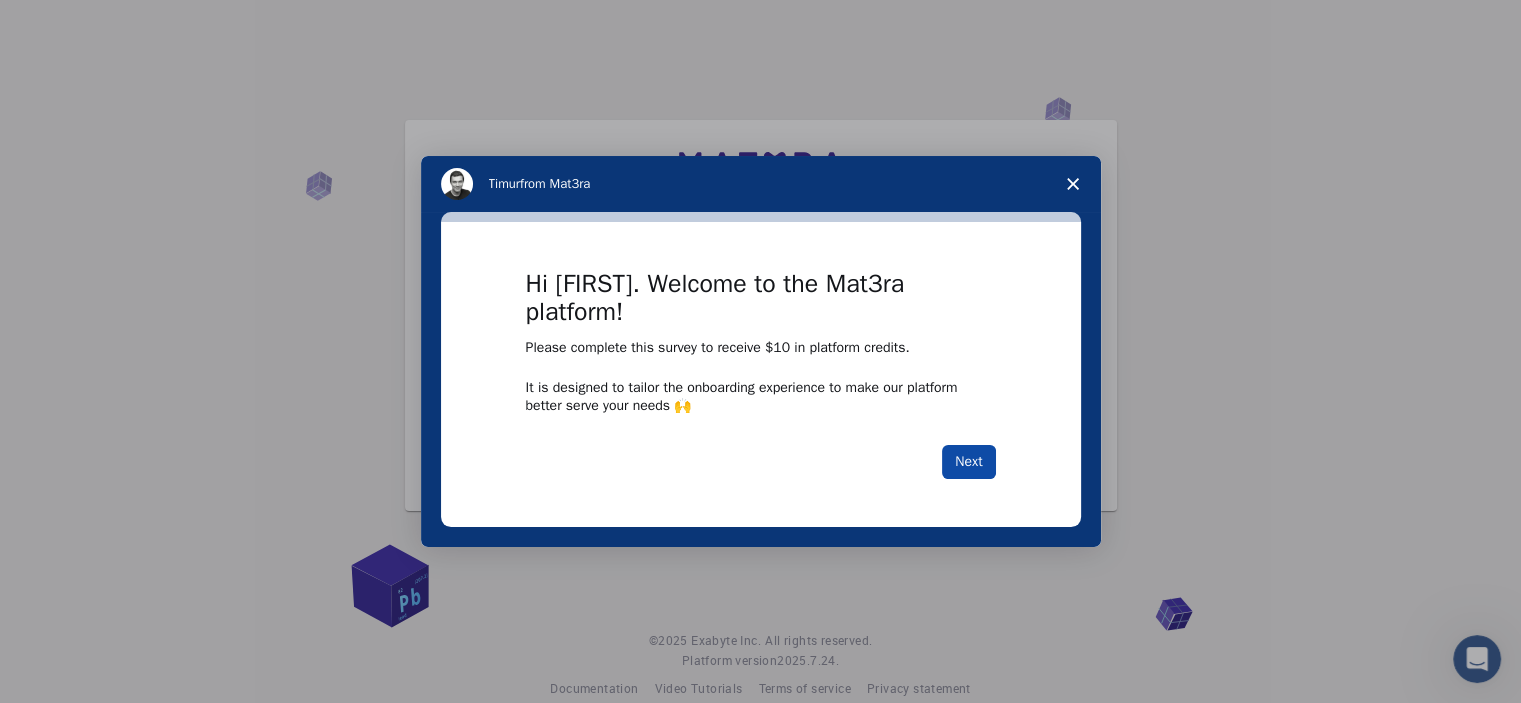 click on "Next" at bounding box center [968, 462] 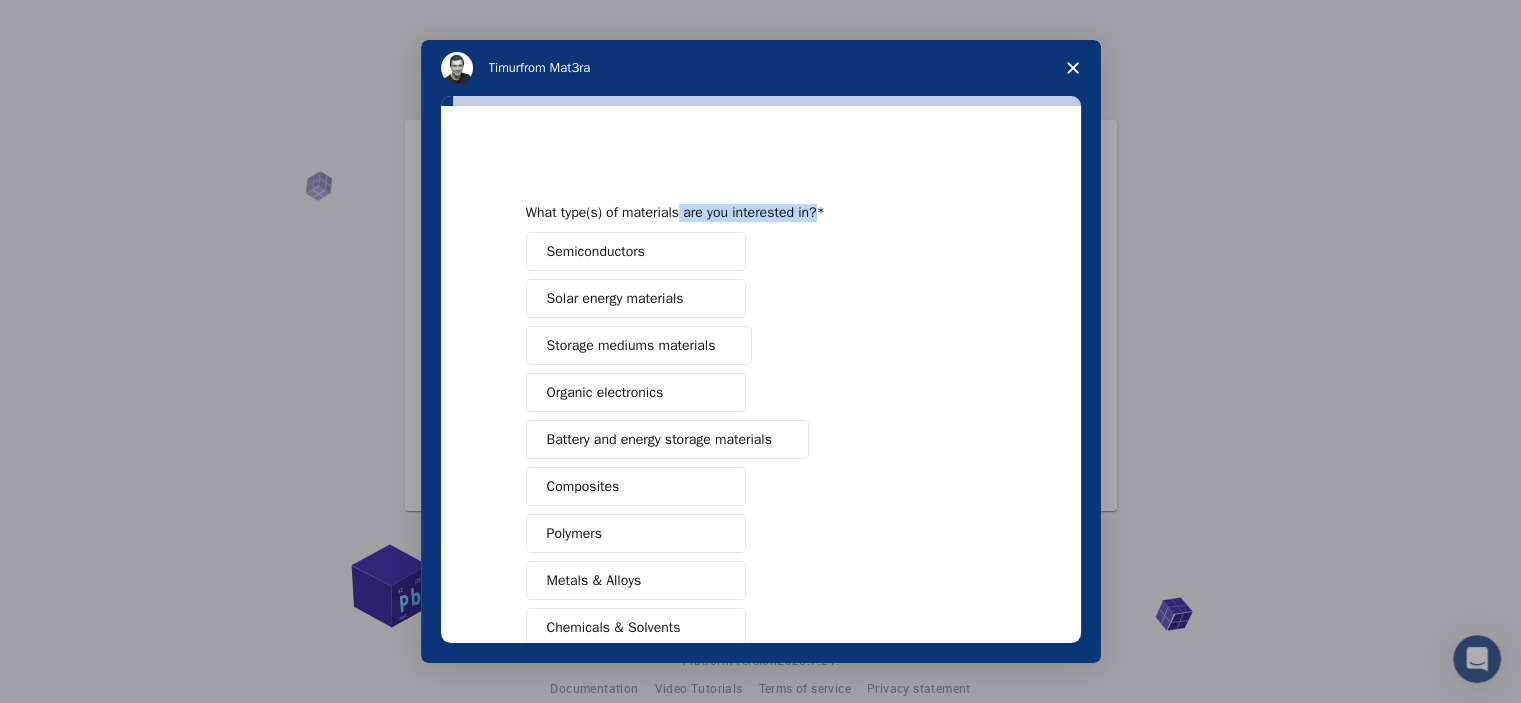 drag, startPoint x: 701, startPoint y: 219, endPoint x: 820, endPoint y: 219, distance: 119 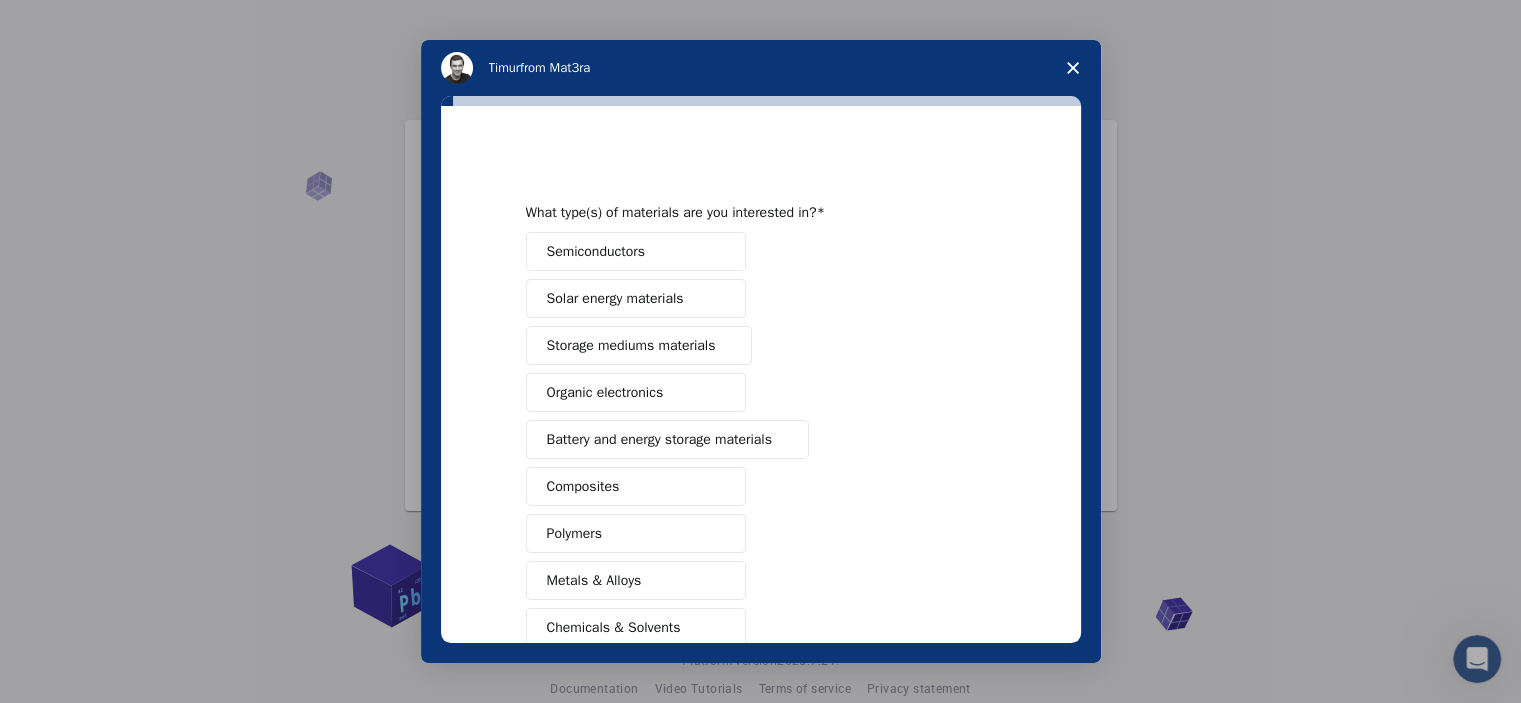click on "Semiconductors Solar energy materials Storage mediums materials Organic electronics Battery and energy storage materials Composites Polymers Metals & Alloys Chemicals & Solvents Catalysis and reactivity Glasses Other (Please specify)" at bounding box center (761, 510) 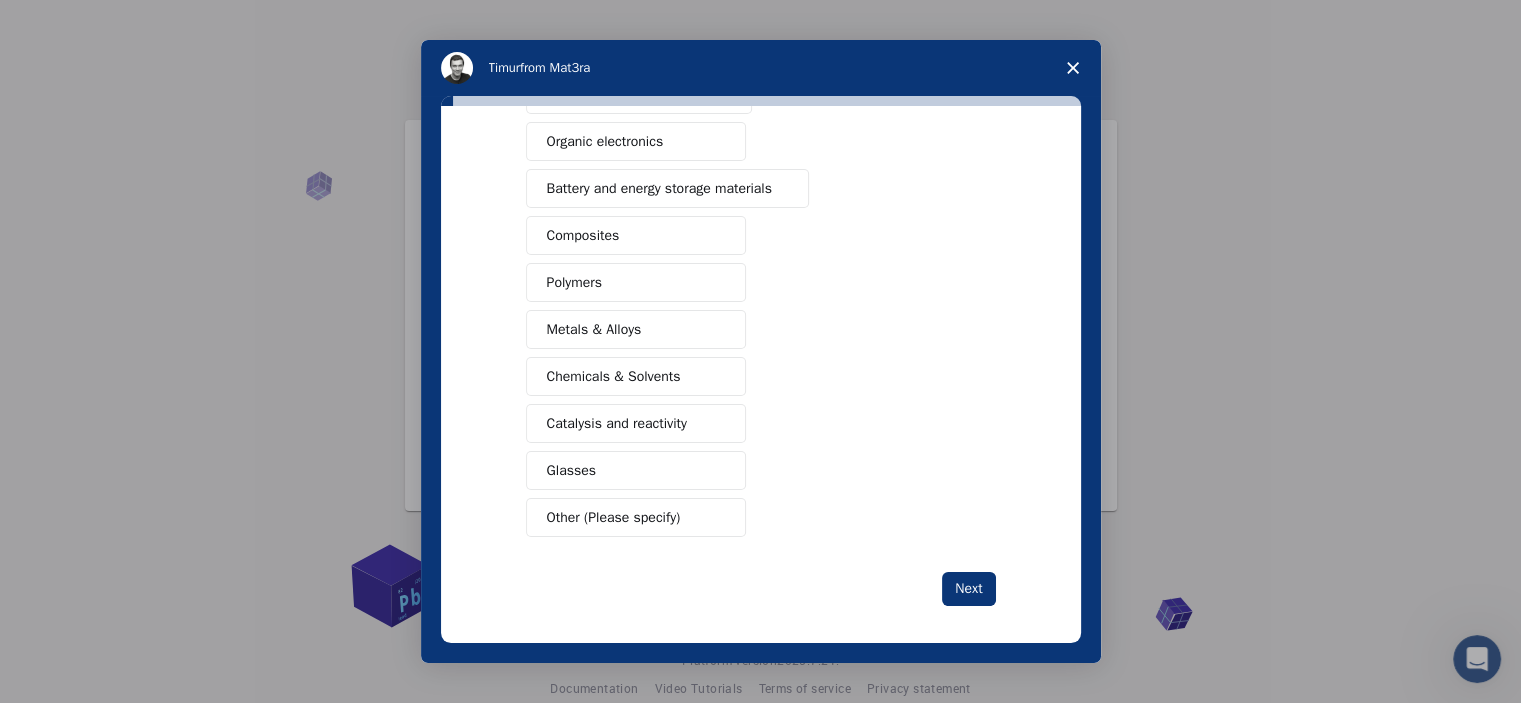 scroll, scrollTop: 249, scrollLeft: 0, axis: vertical 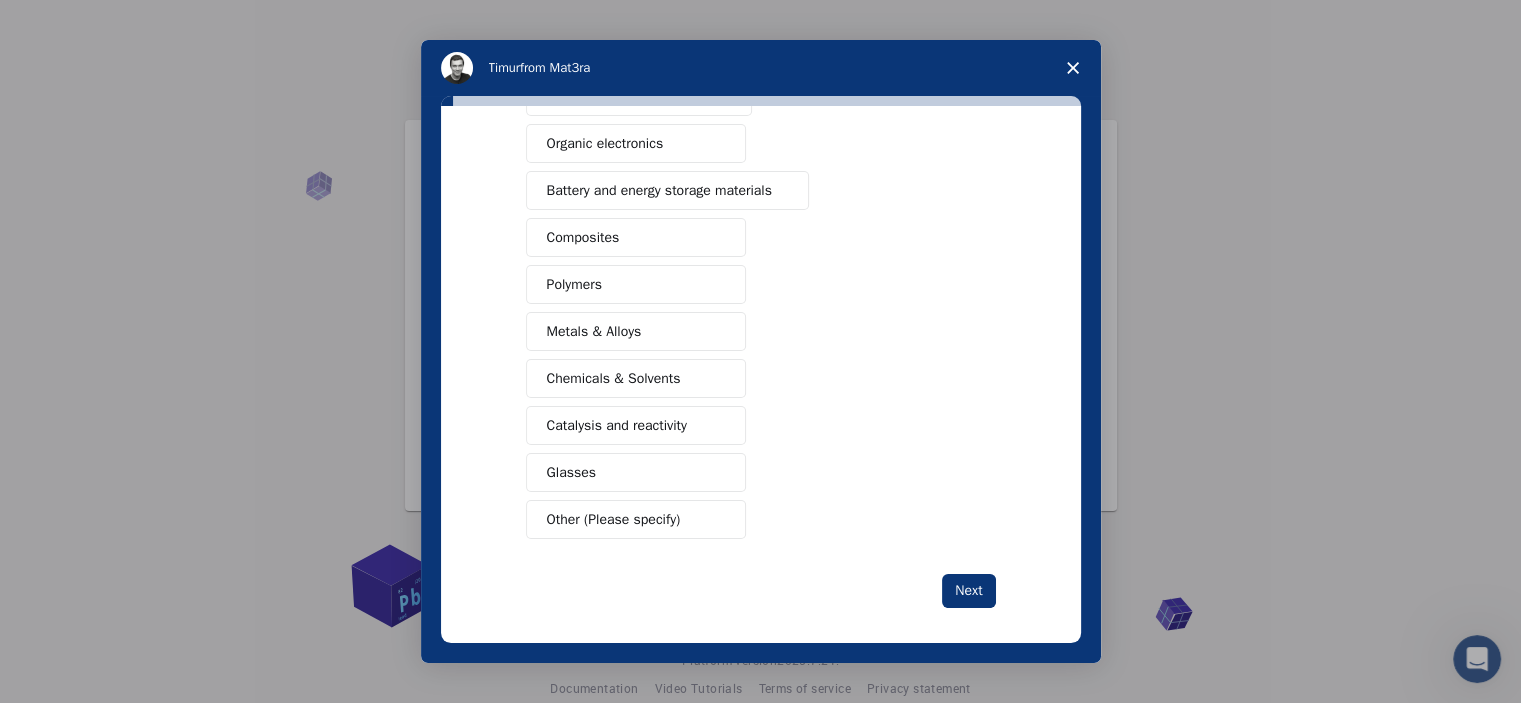 click on "Metals & Alloys" at bounding box center (636, 331) 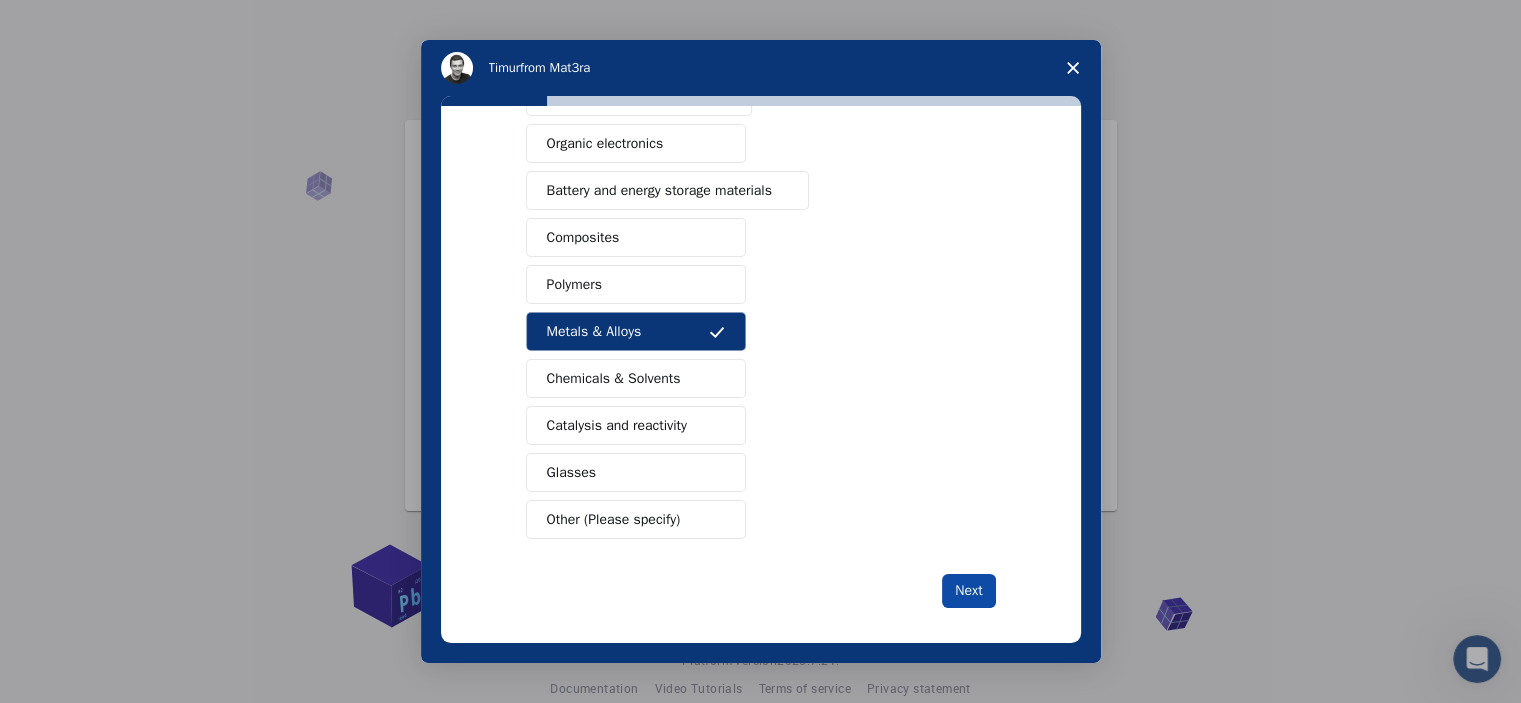 click on "Next" at bounding box center (968, 591) 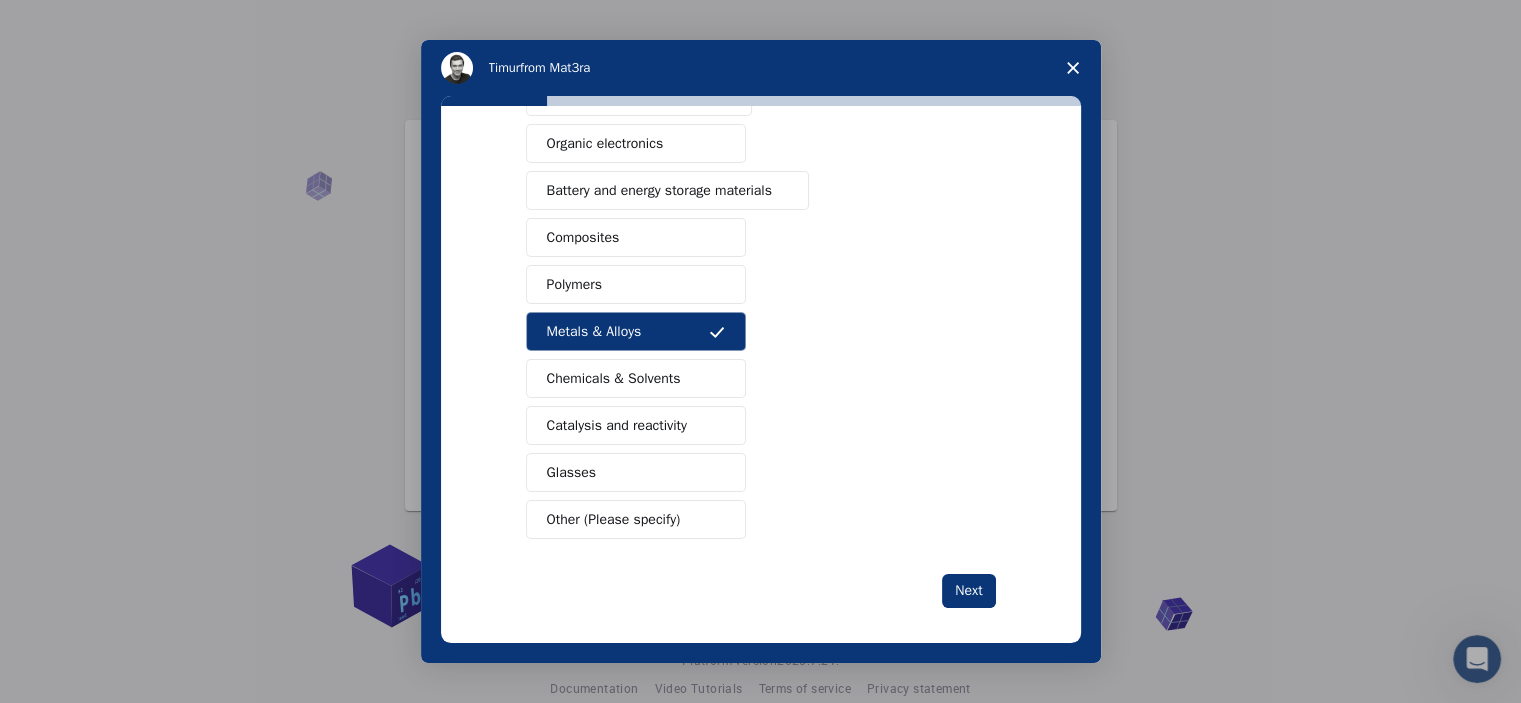 scroll, scrollTop: 0, scrollLeft: 0, axis: both 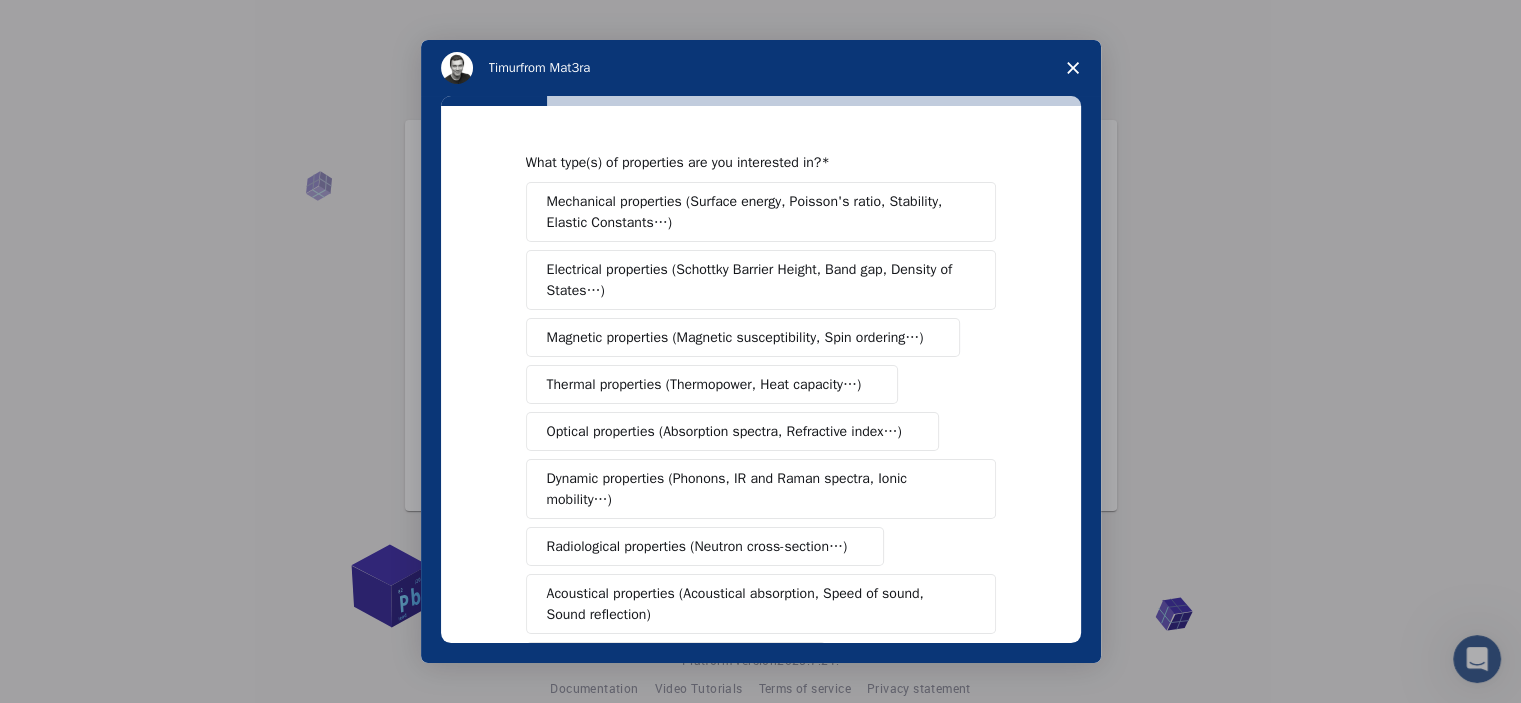 click on "Mechanical properties (Surface energy, Poisson's ratio, Stability, Elastic Constants…)" at bounding box center [754, 212] 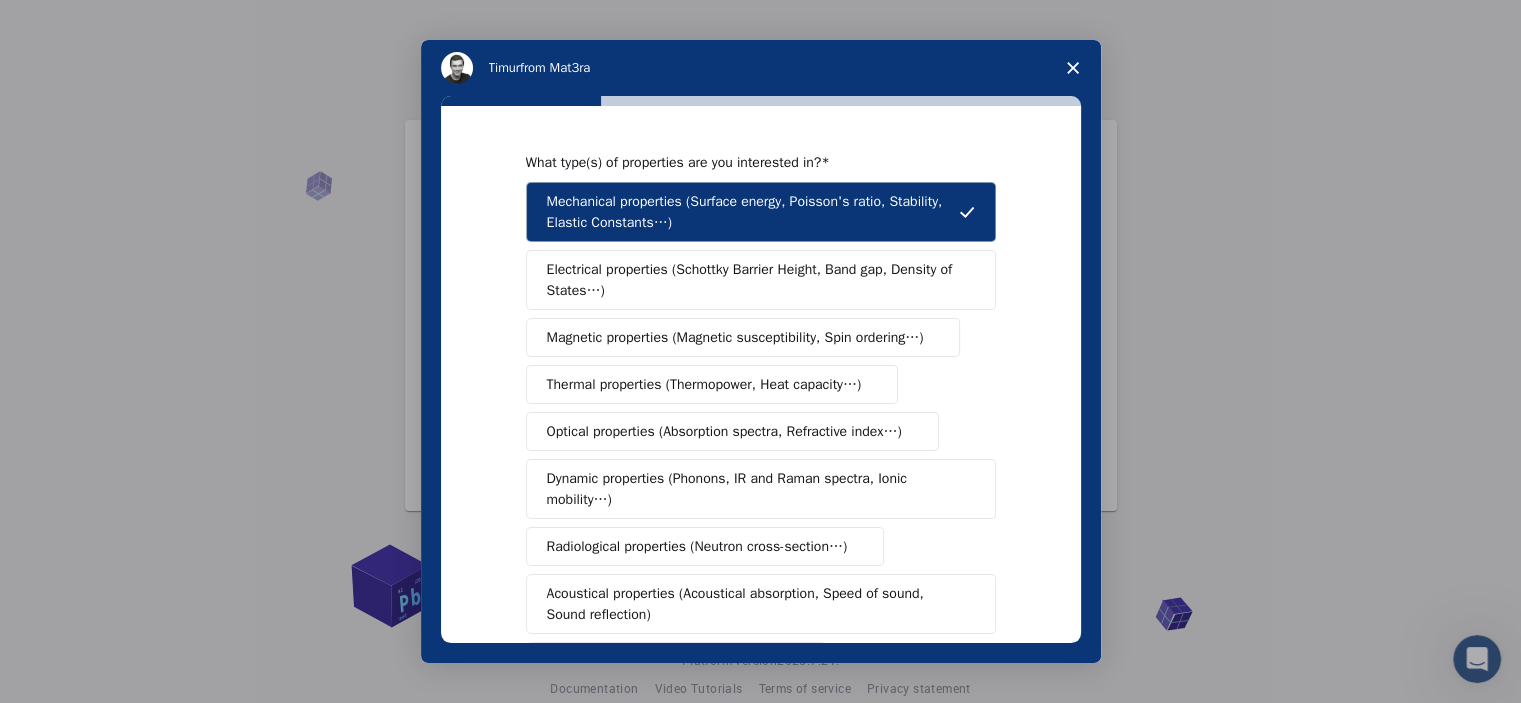 click on "Electrical properties (Schottky Barrier Height, Band gap, Density of States…)" at bounding box center (754, 280) 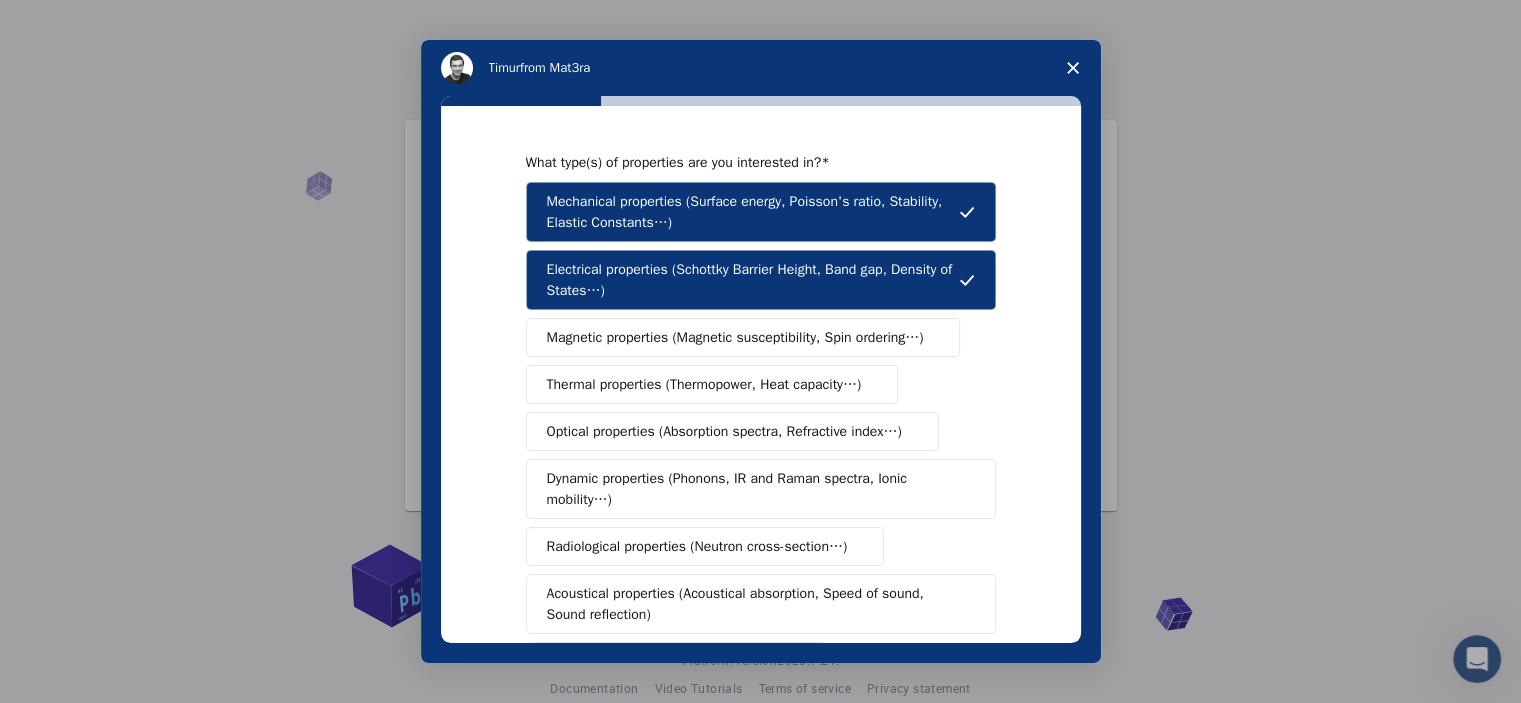 click on "Magnetic properties (Magnetic susceptibility, Spin ordering…)" at bounding box center [735, 337] 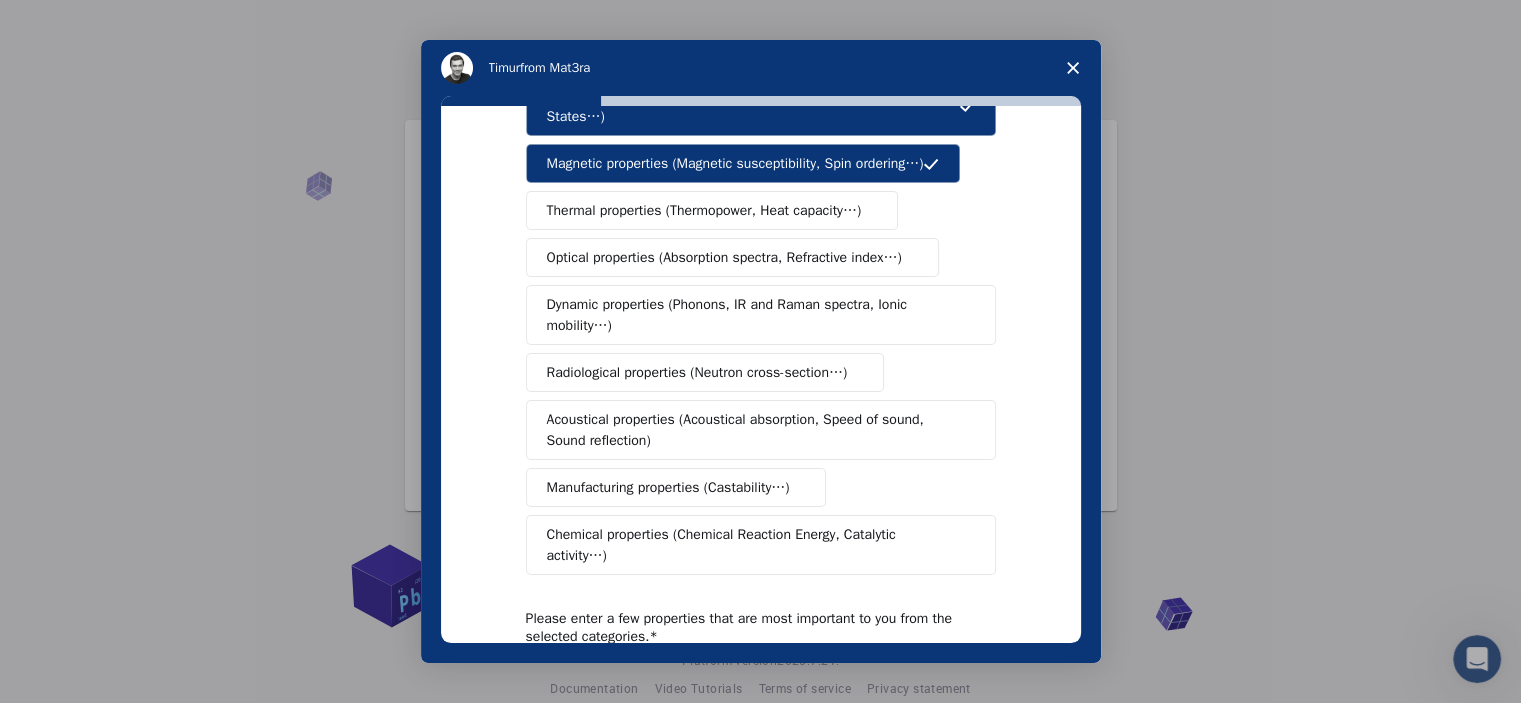 scroll, scrollTop: 206, scrollLeft: 0, axis: vertical 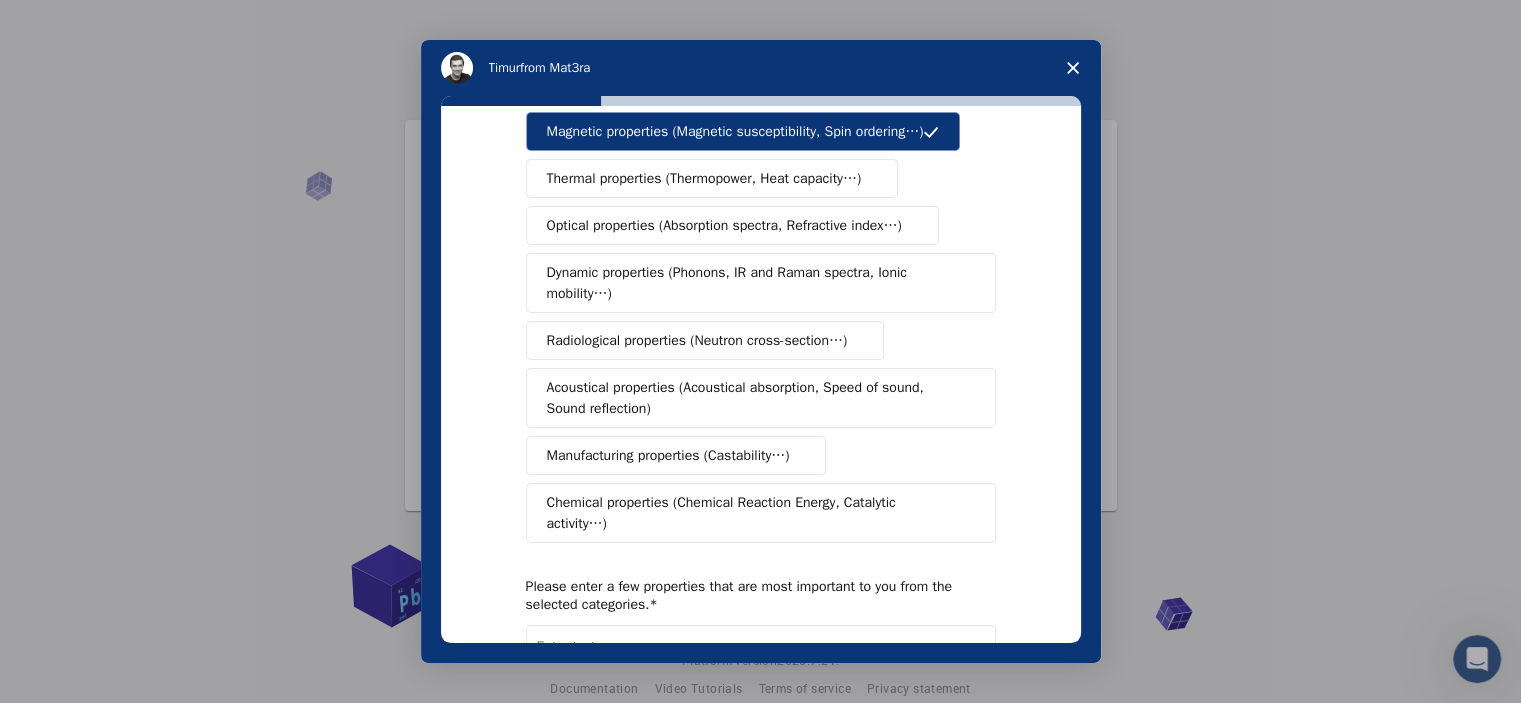 click on "Manufacturing properties (Castability…)" at bounding box center [668, 455] 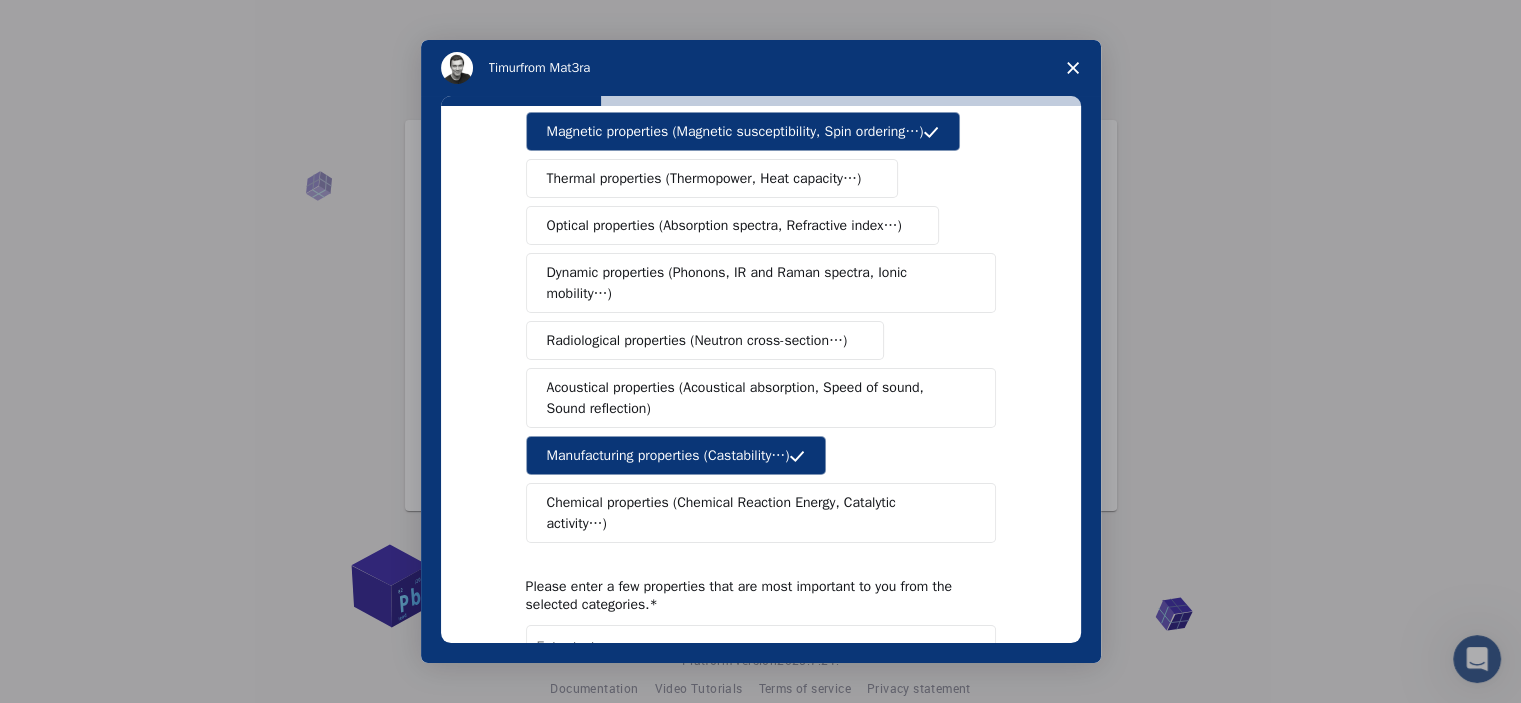 drag, startPoint x: 876, startPoint y: 510, endPoint x: 750, endPoint y: 414, distance: 158.40454 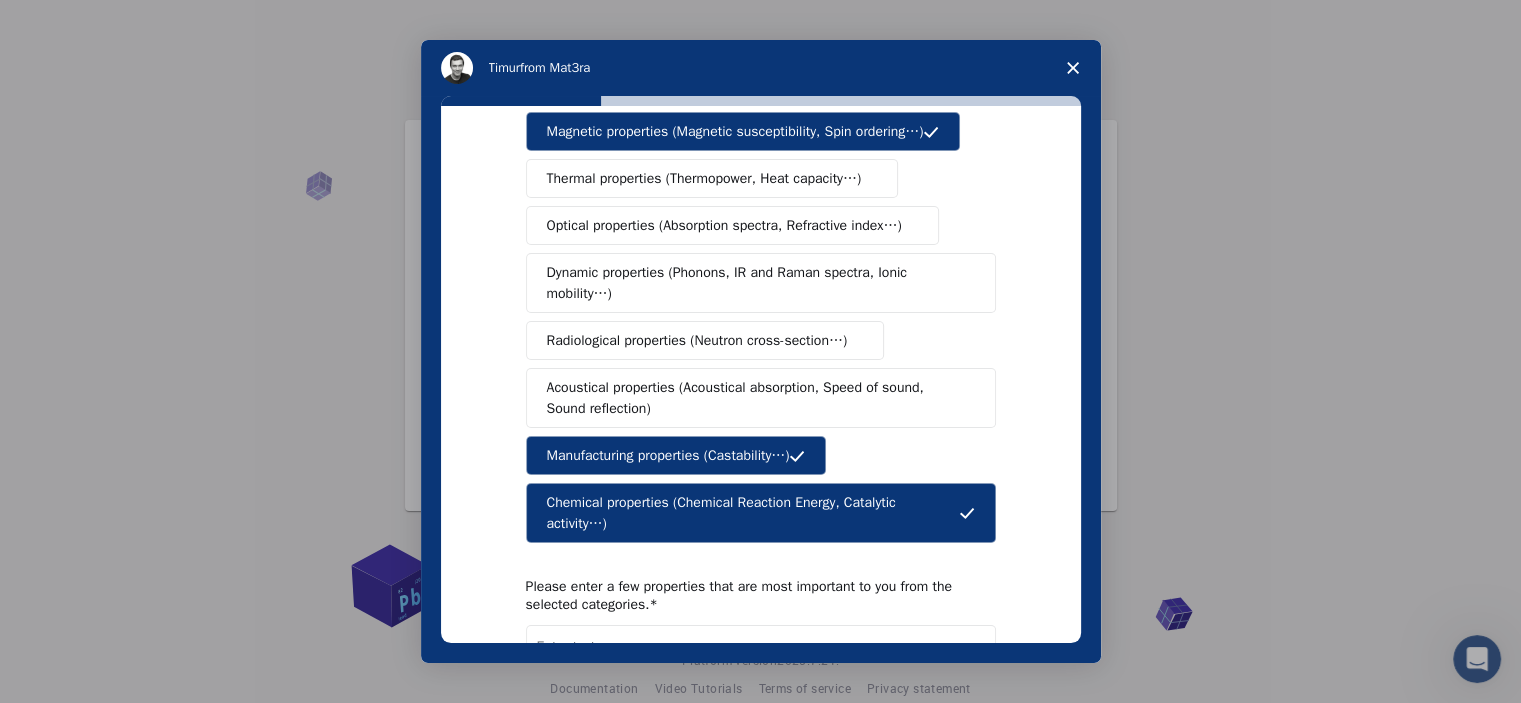 click on "Acoustical properties (Acoustical absorption, Speed of sound, Sound reflection)" at bounding box center (754, 398) 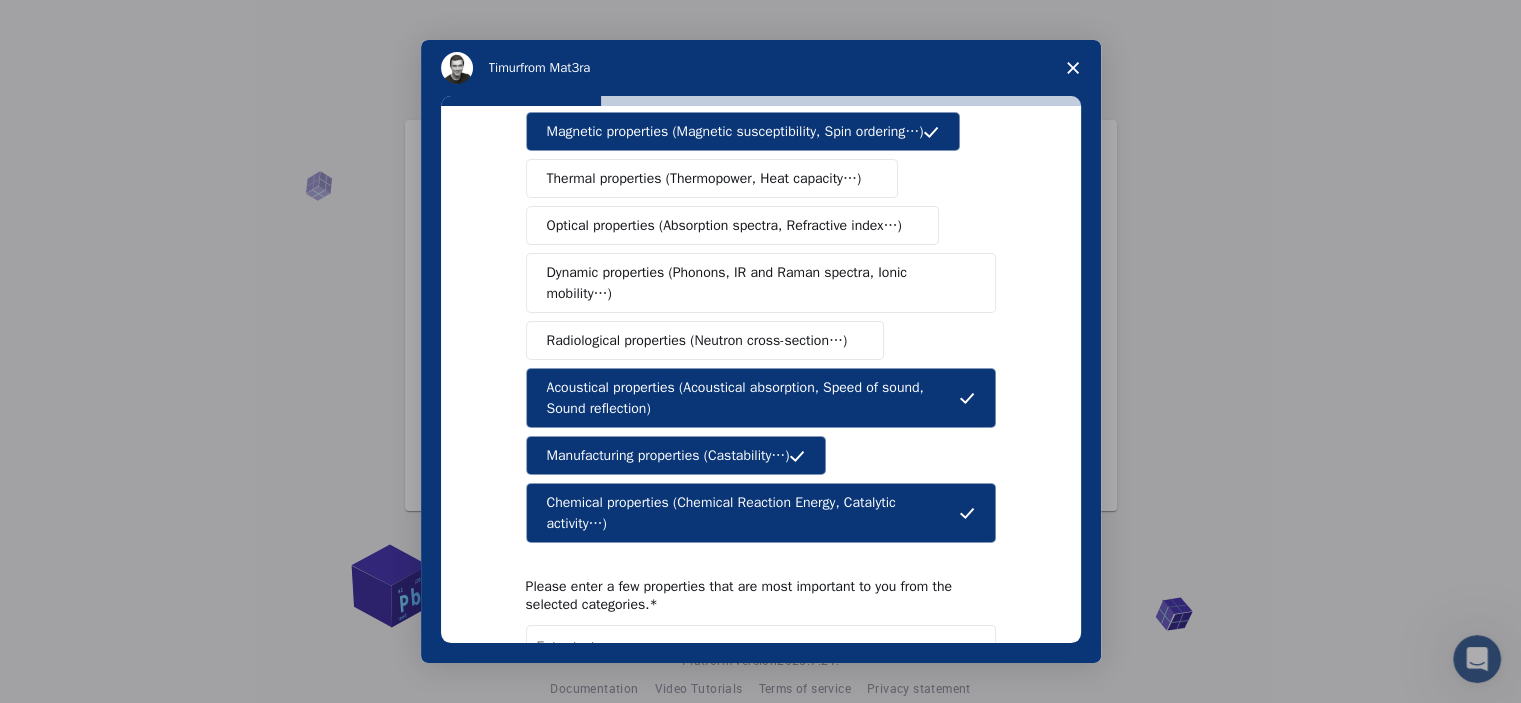 click on "Radiological properties (Neutron cross-section…)" at bounding box center [697, 340] 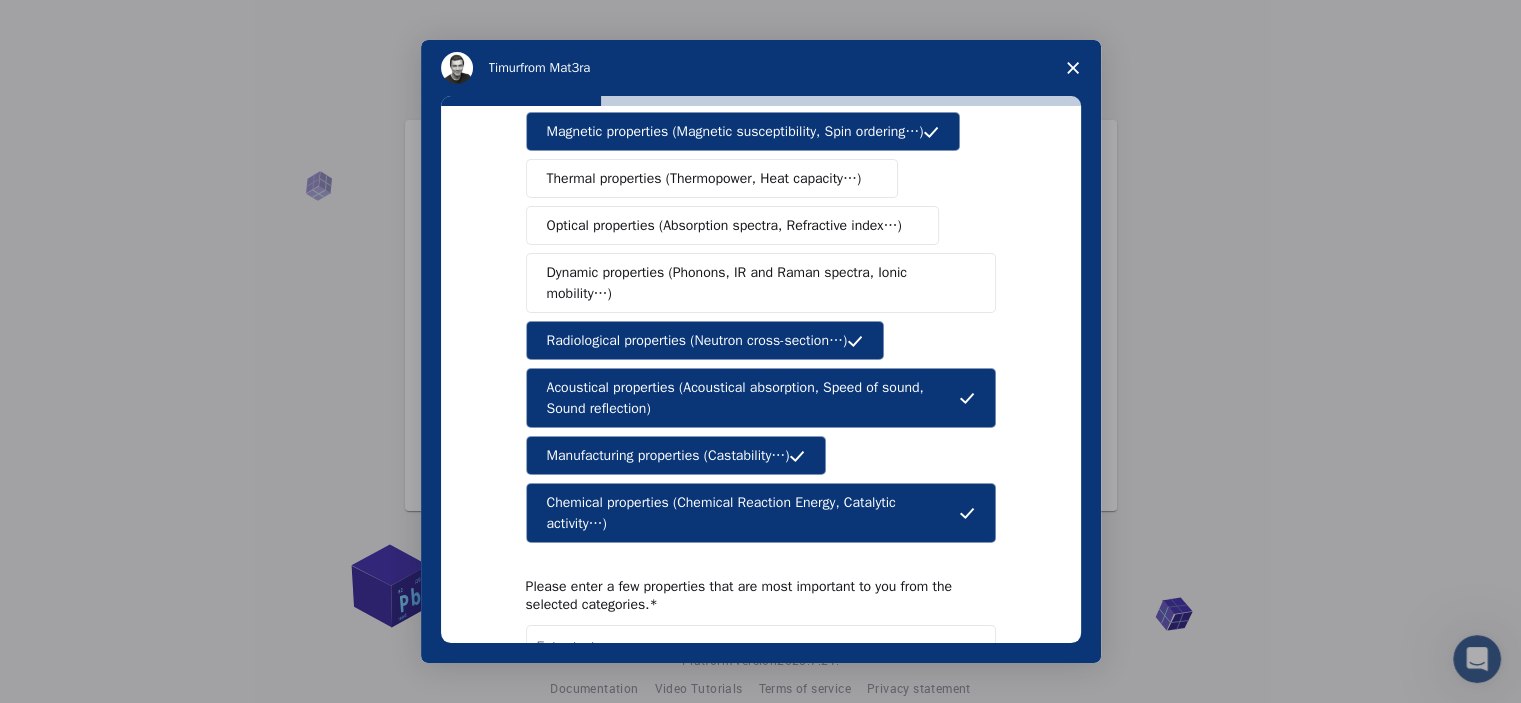 drag, startPoint x: 664, startPoint y: 289, endPoint x: 664, endPoint y: 231, distance: 58 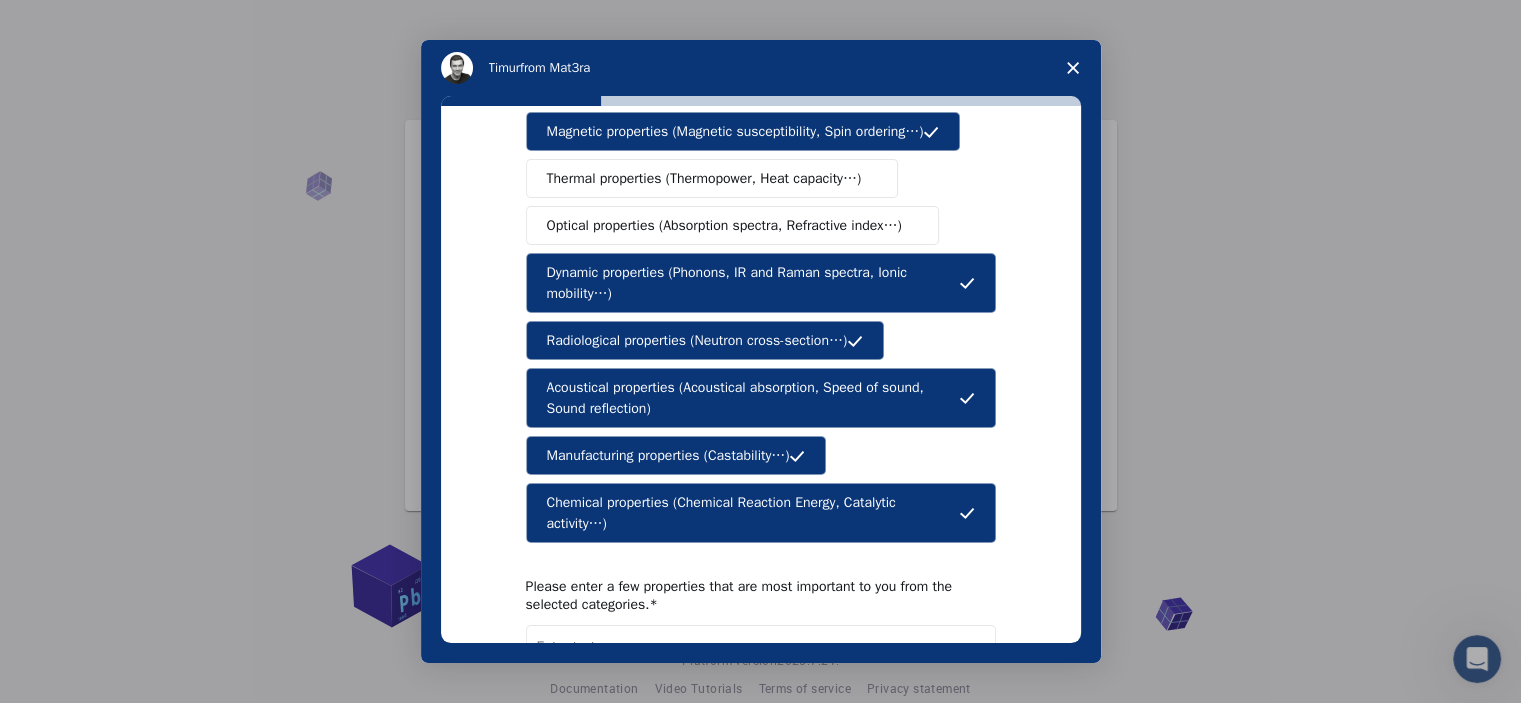 click on "Optical properties (Absorption spectra, Refractive index…)" at bounding box center [724, 225] 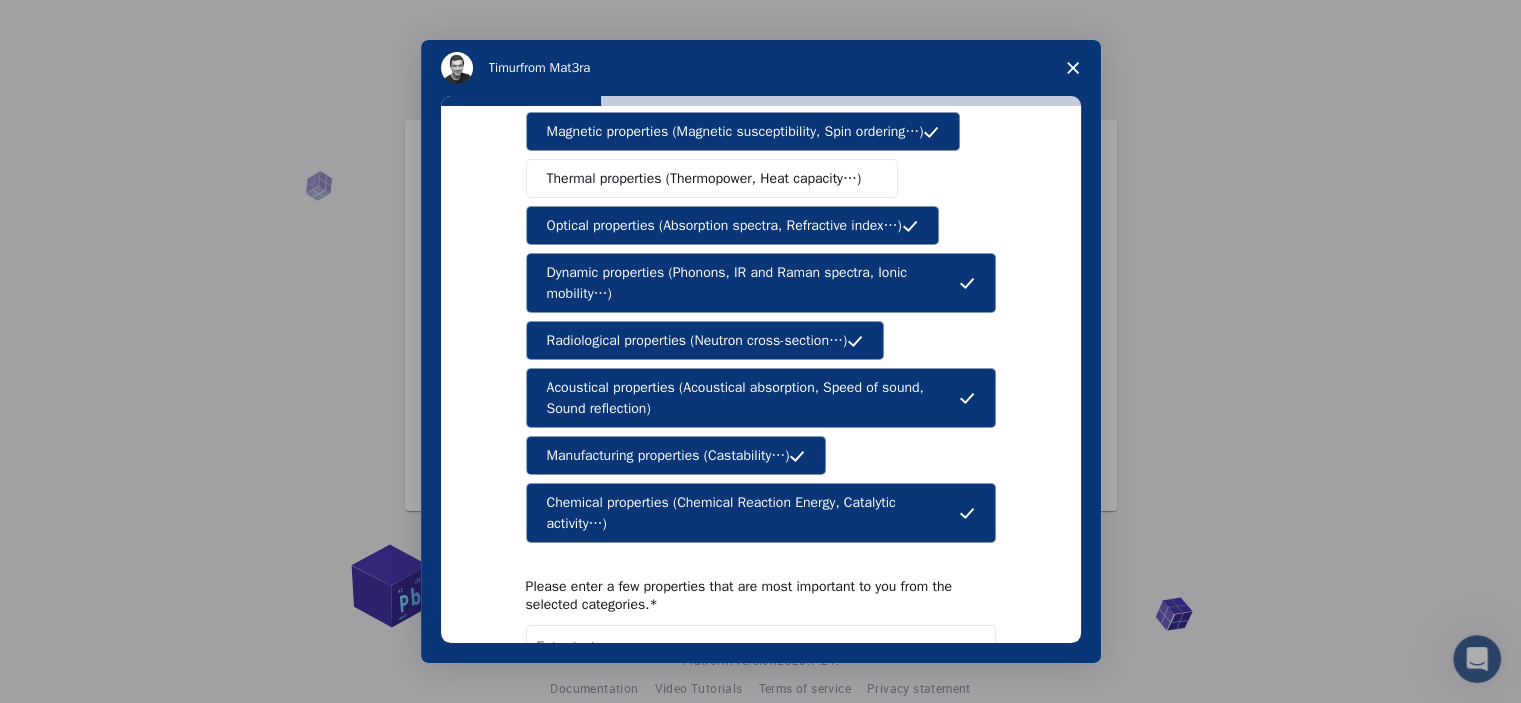 click on "Thermal properties (Thermopower, Heat capacity…)" at bounding box center (704, 178) 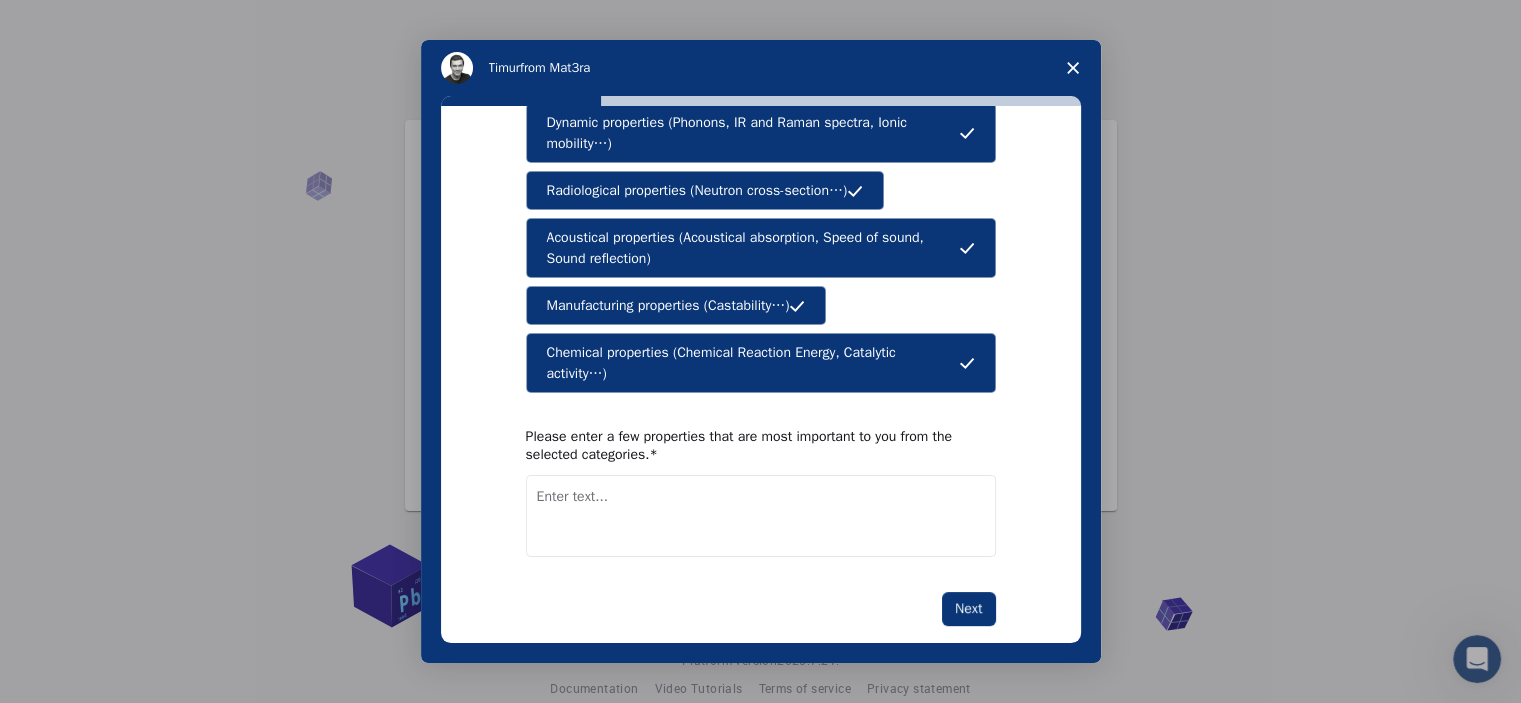 scroll, scrollTop: 358, scrollLeft: 0, axis: vertical 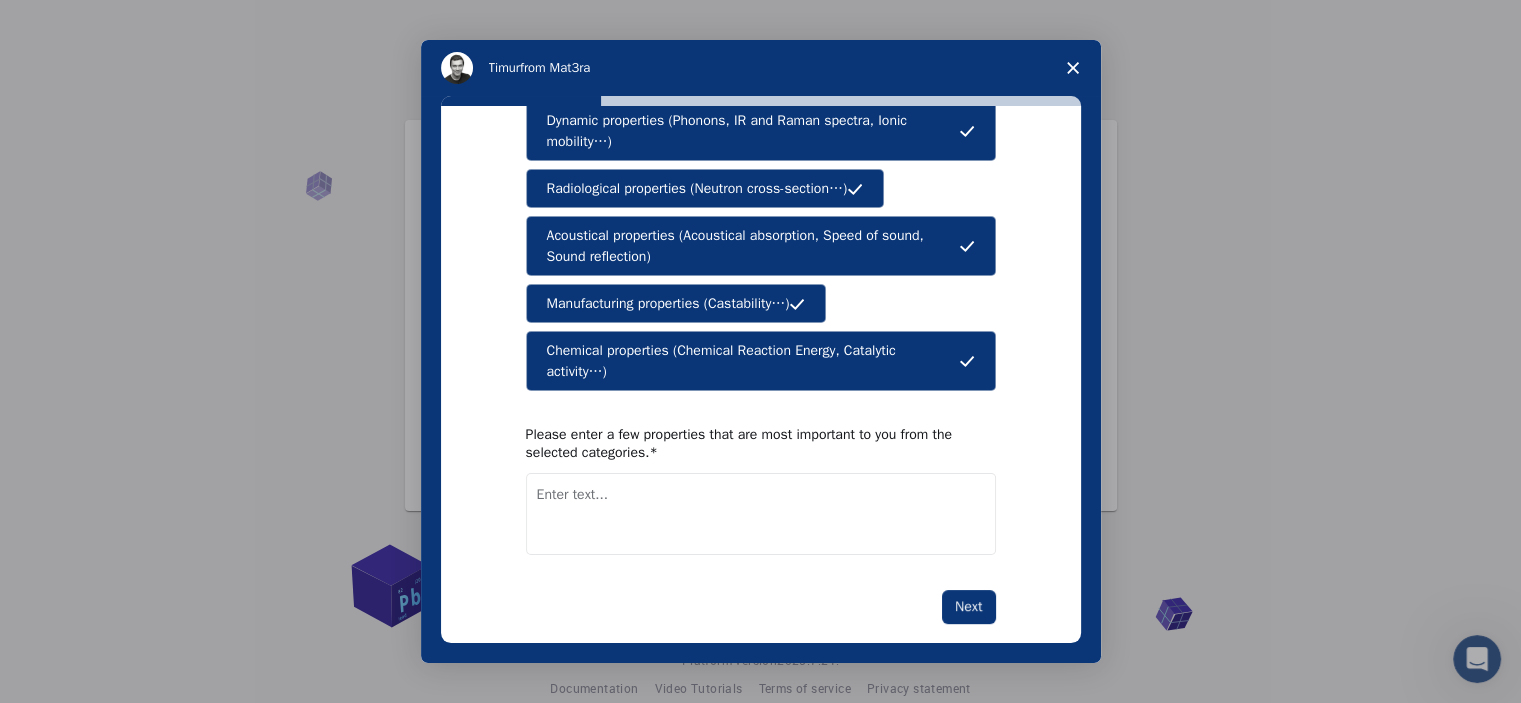 drag, startPoint x: 944, startPoint y: 578, endPoint x: 725, endPoint y: 497, distance: 233.49947 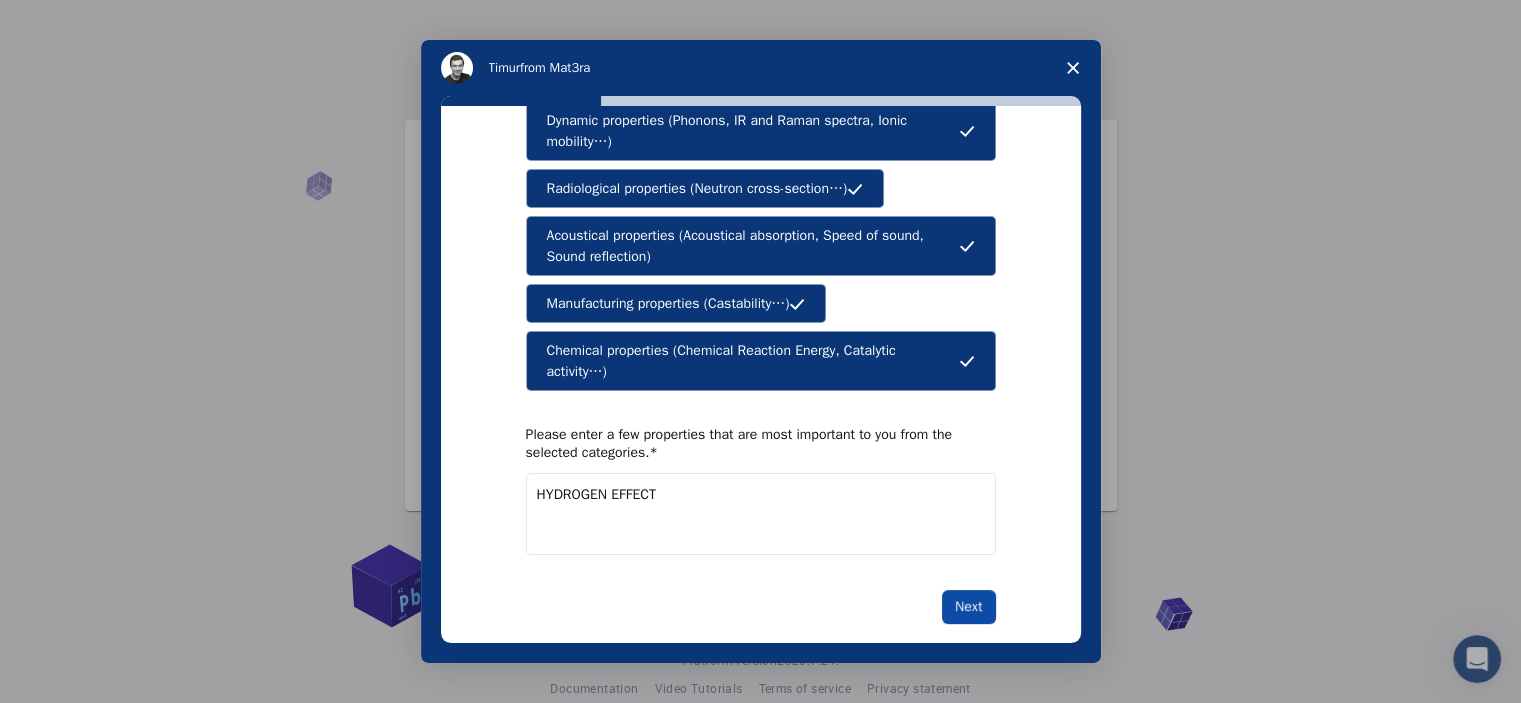 type on "HYDROGEN EFFECT" 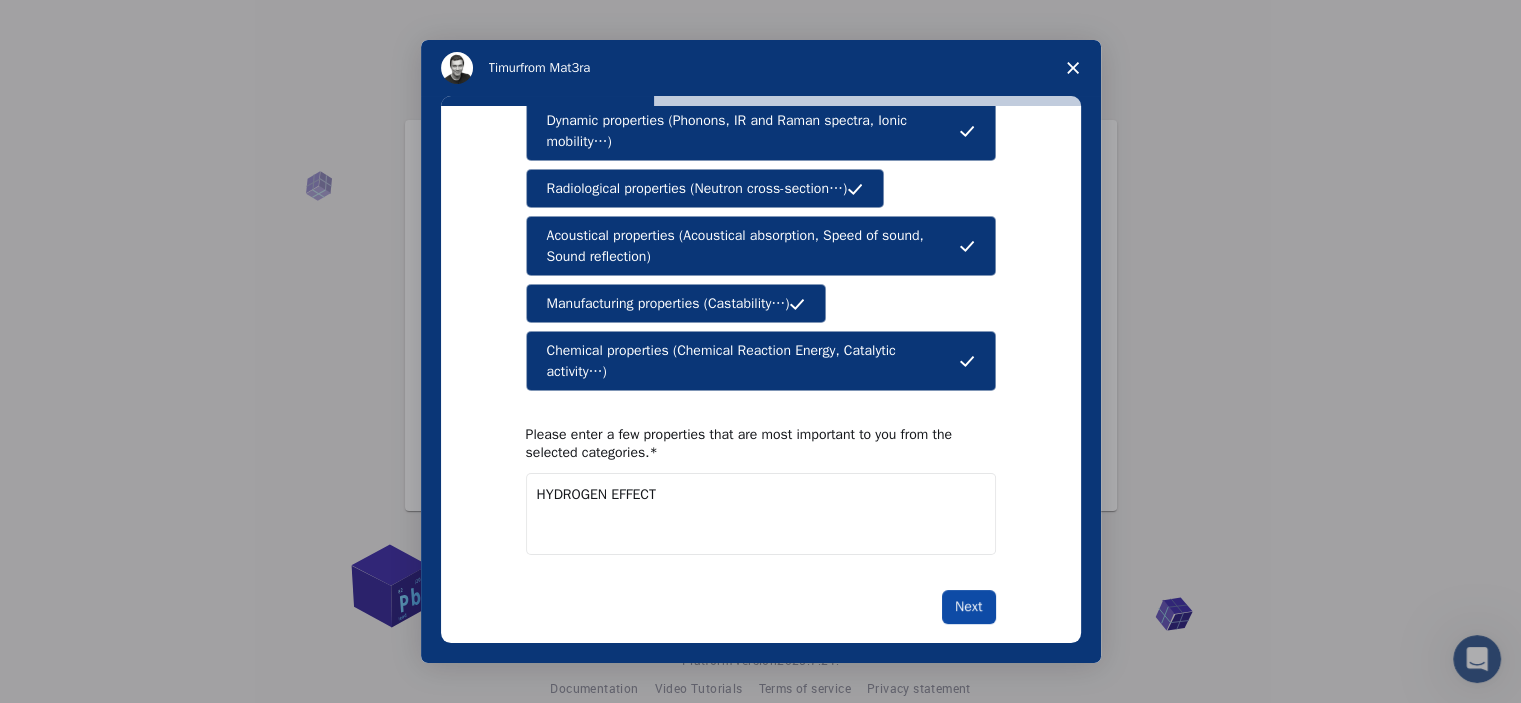 click on "Next" at bounding box center (968, 607) 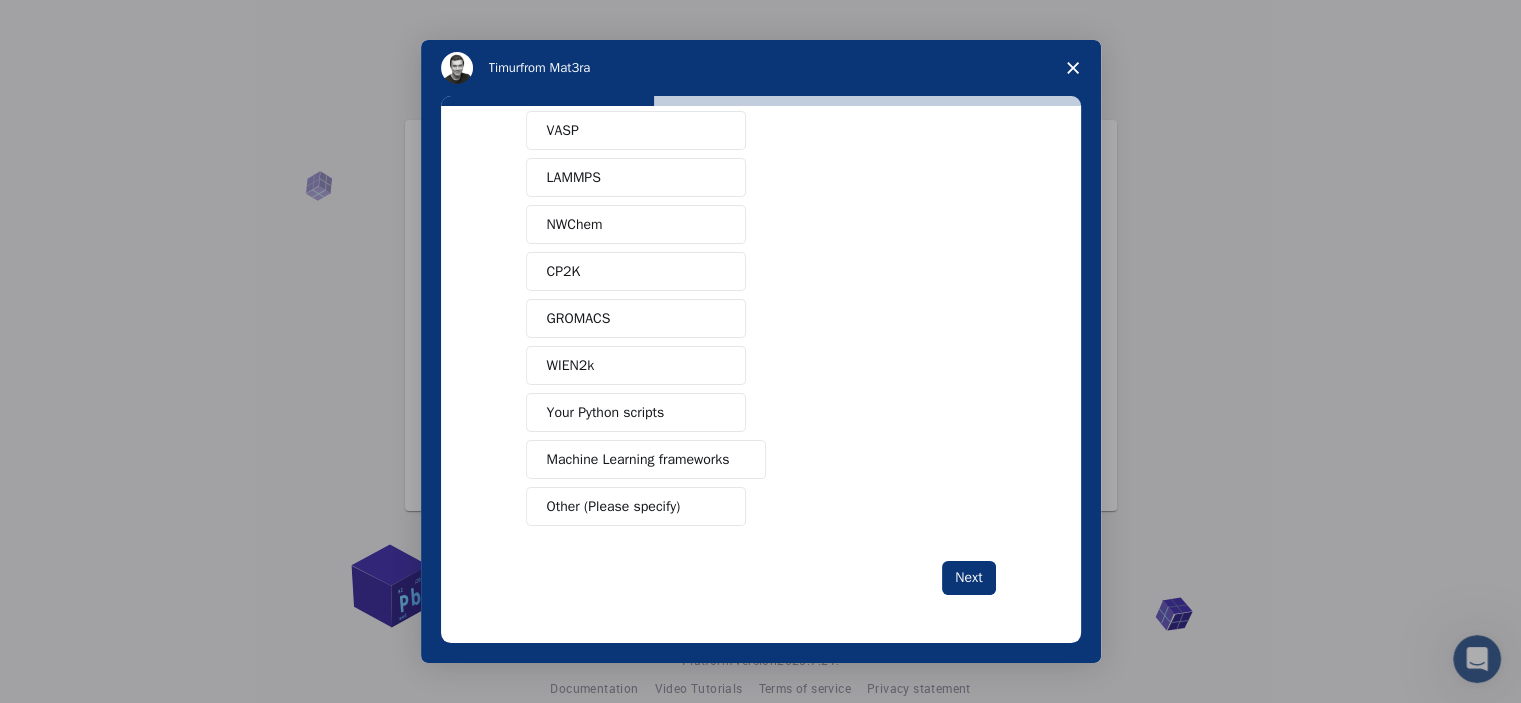 scroll, scrollTop: 0, scrollLeft: 0, axis: both 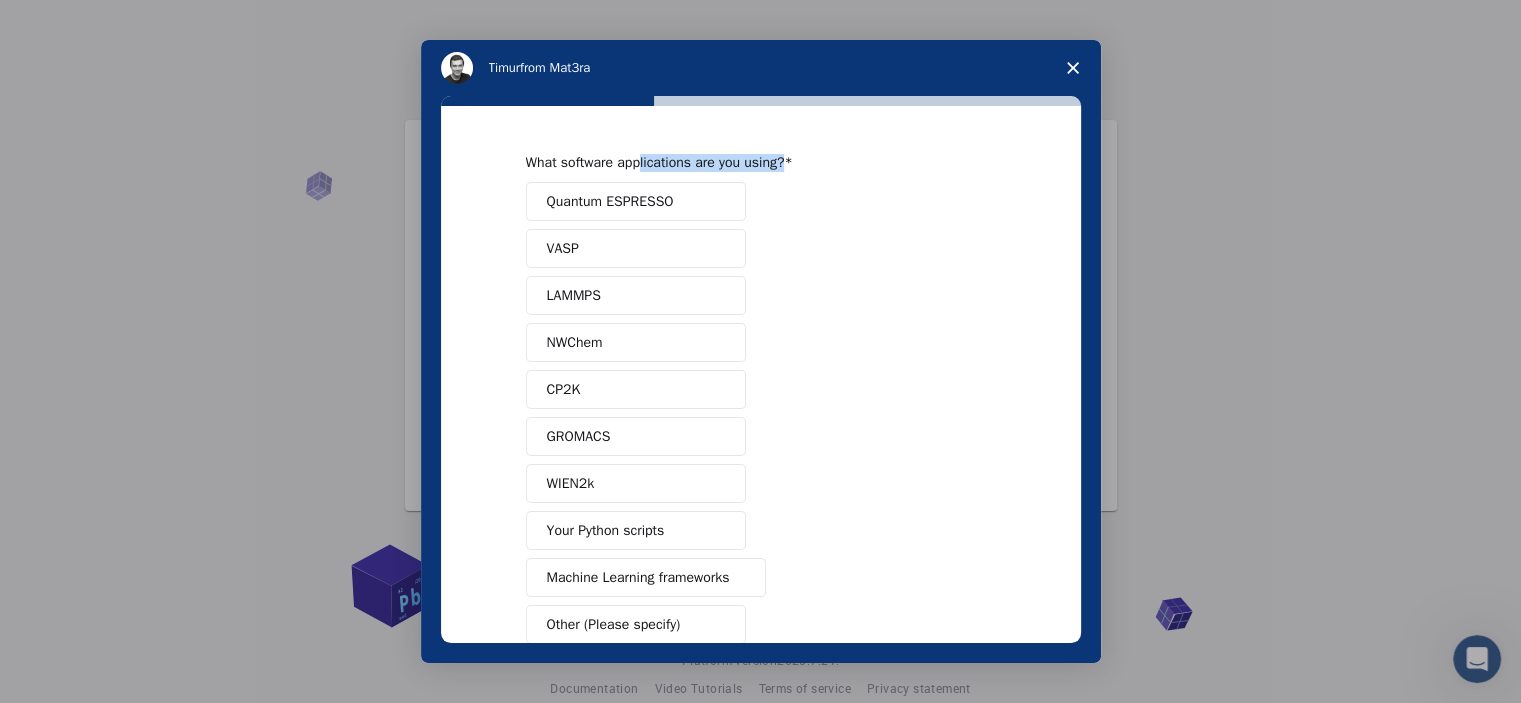 drag, startPoint x: 638, startPoint y: 167, endPoint x: 811, endPoint y: 163, distance: 173.04623 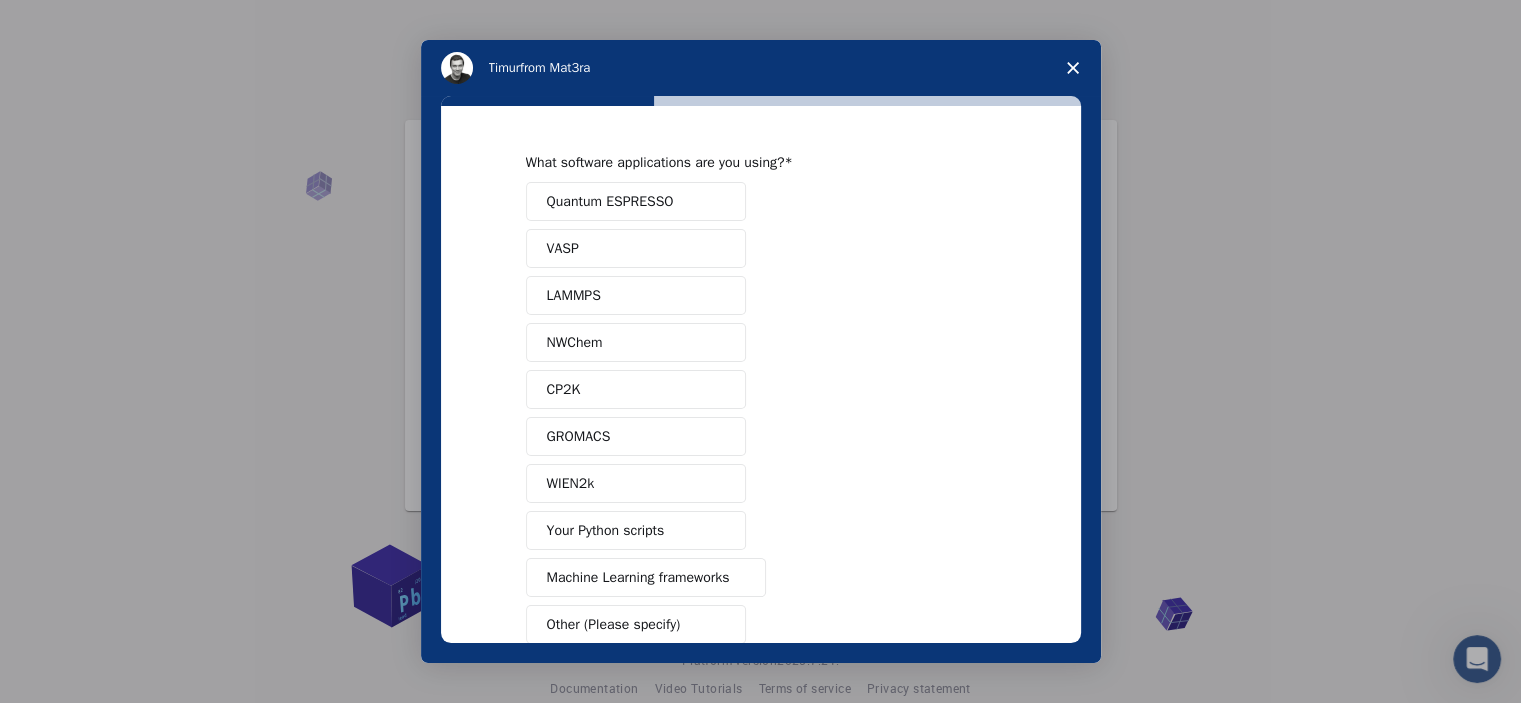 click on "Quantum ESPRESSO VASP LAMMPS NWChem CP2K GROMACS WIEN2k Your Python scripts Machine Learning frameworks Other (Please specify)" at bounding box center (761, 413) 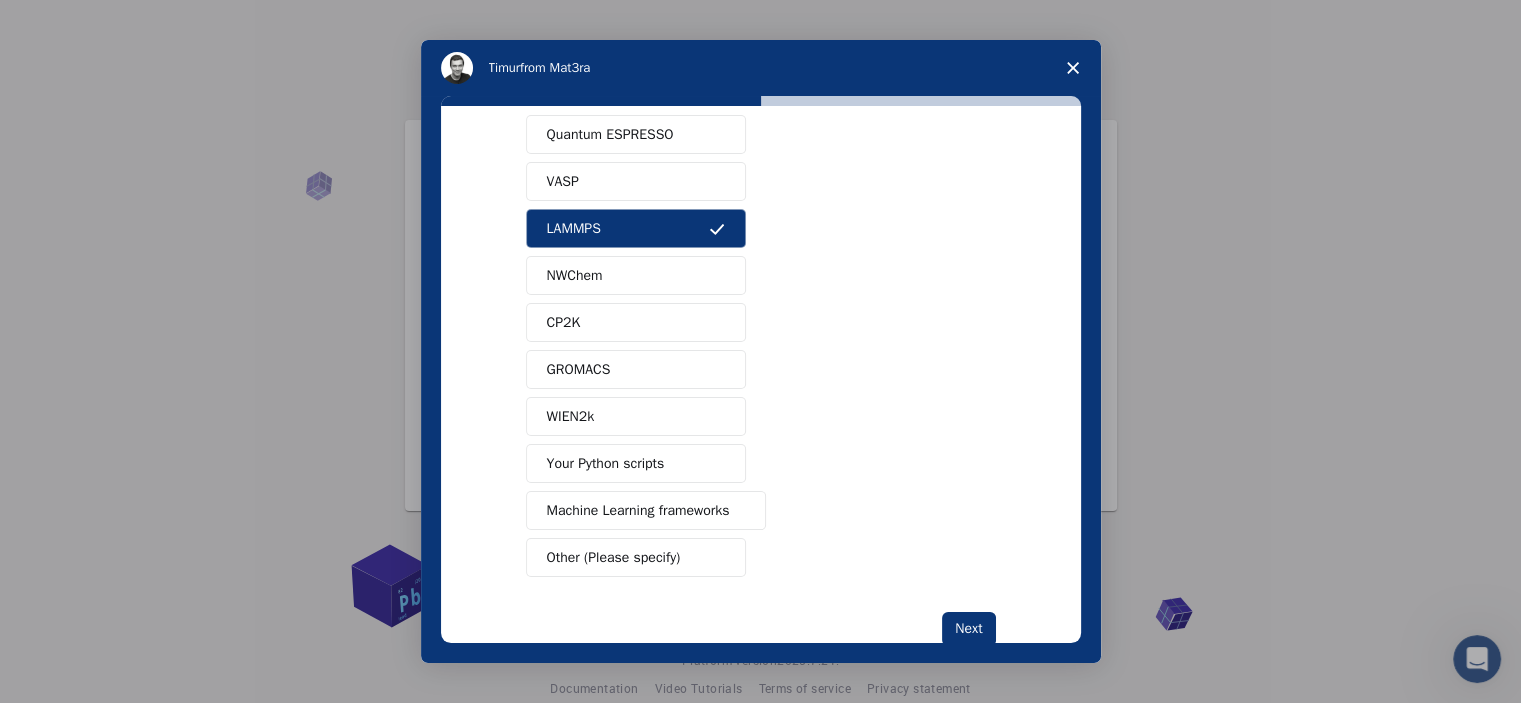 scroll, scrollTop: 80, scrollLeft: 0, axis: vertical 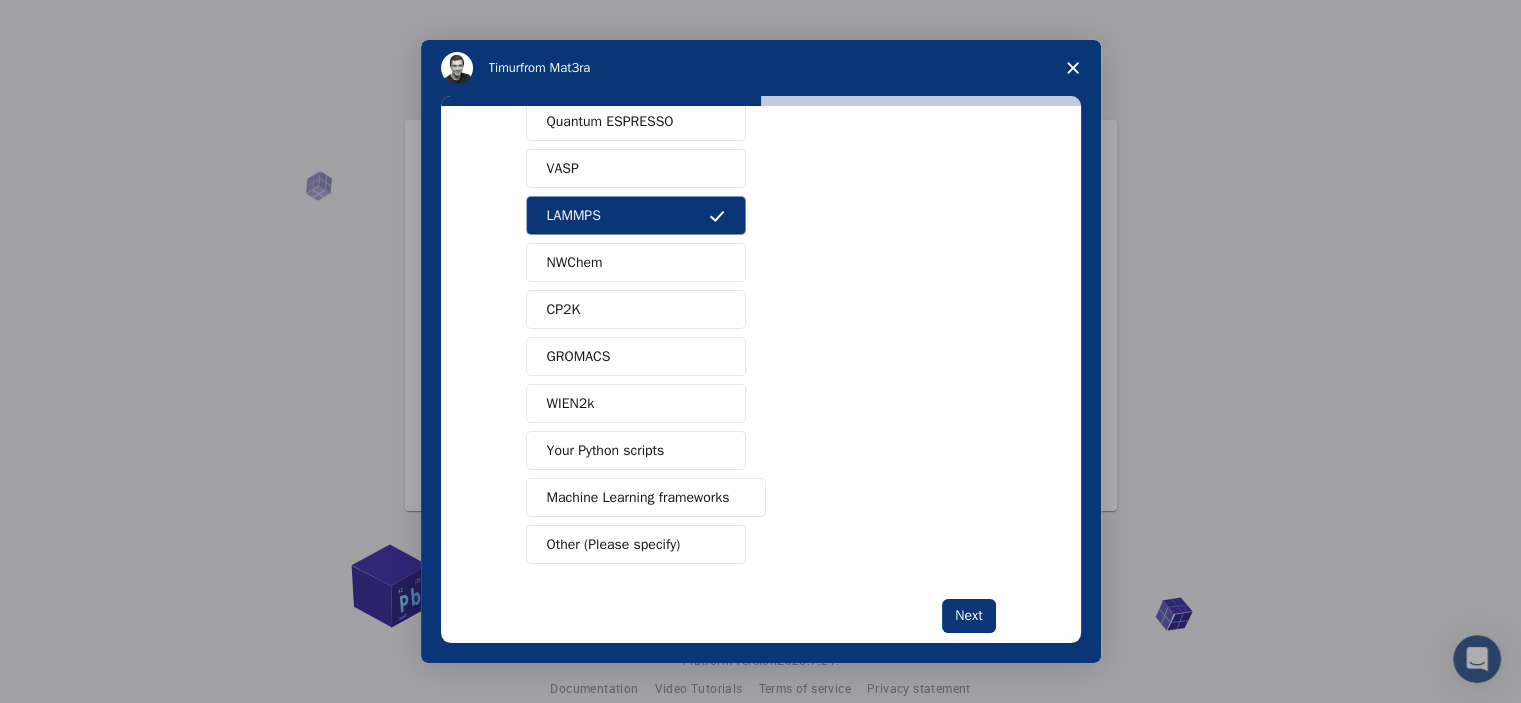 click on "Your Python scripts" at bounding box center [636, 450] 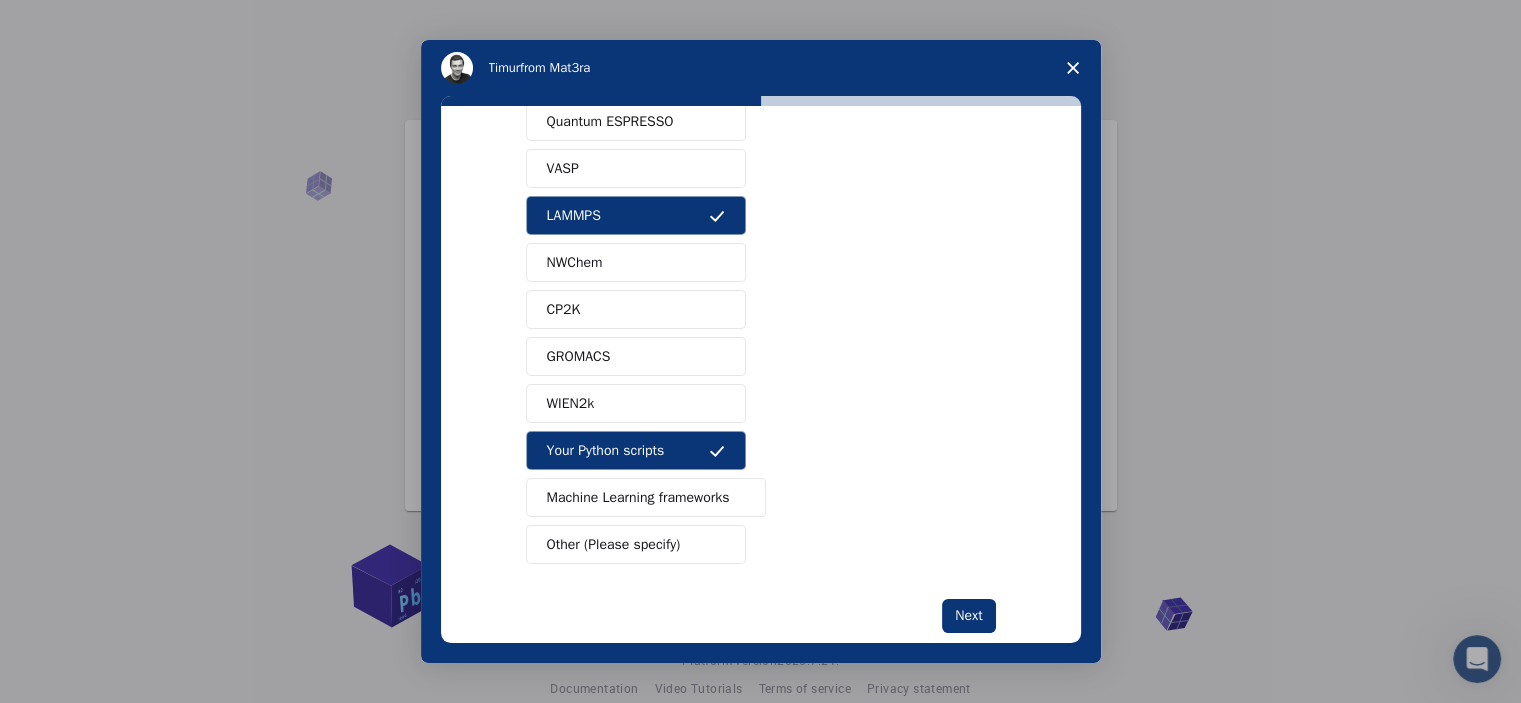 click on "Machine Learning frameworks" at bounding box center [638, 497] 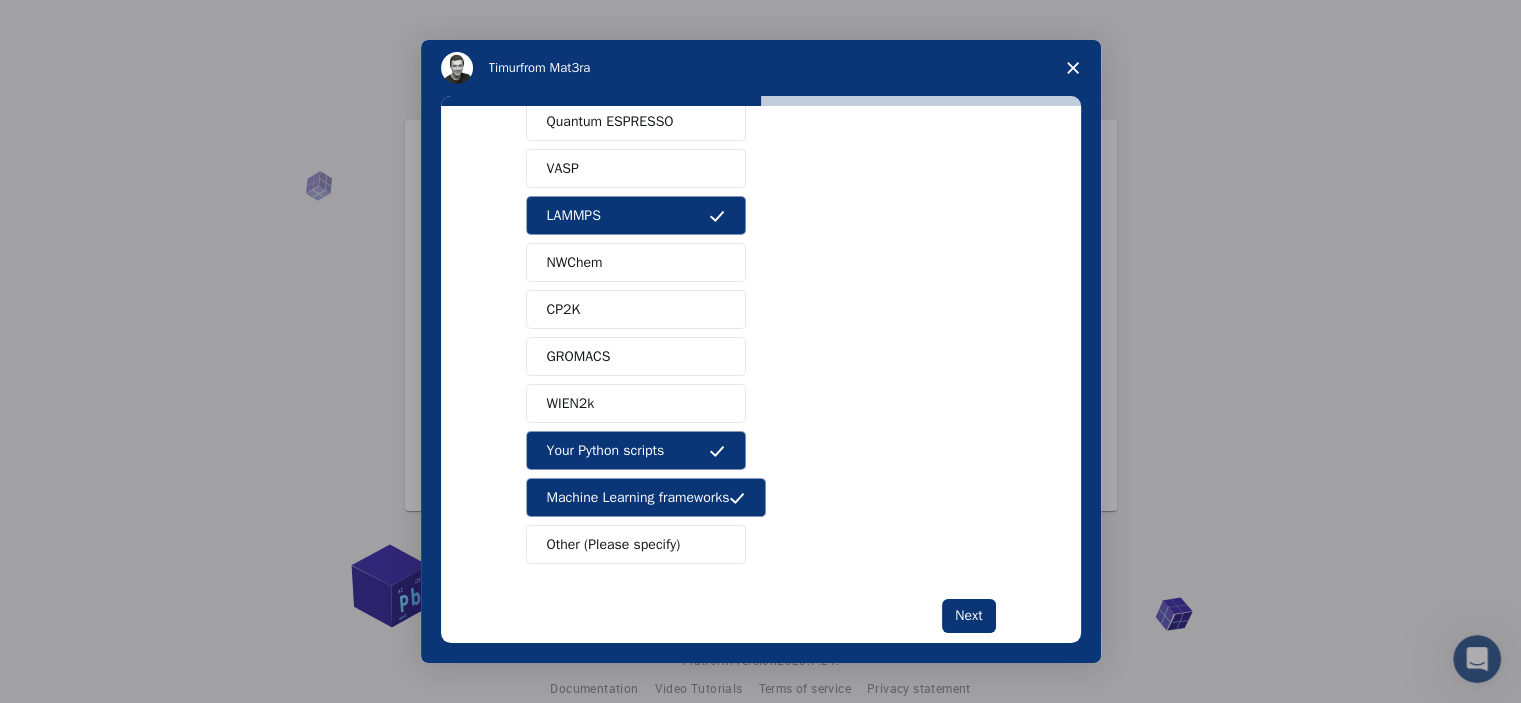 click on "VASP" at bounding box center [636, 168] 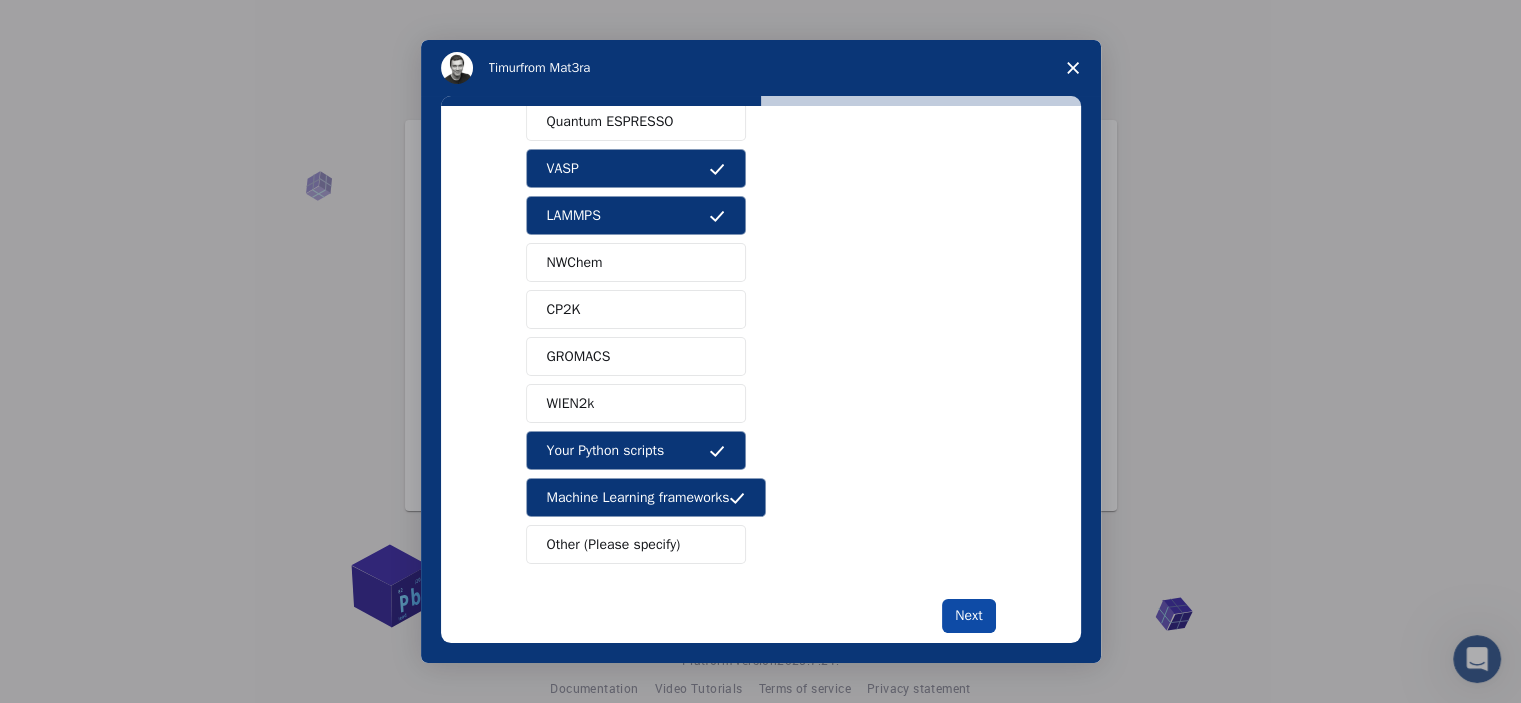 click on "Next" at bounding box center (968, 616) 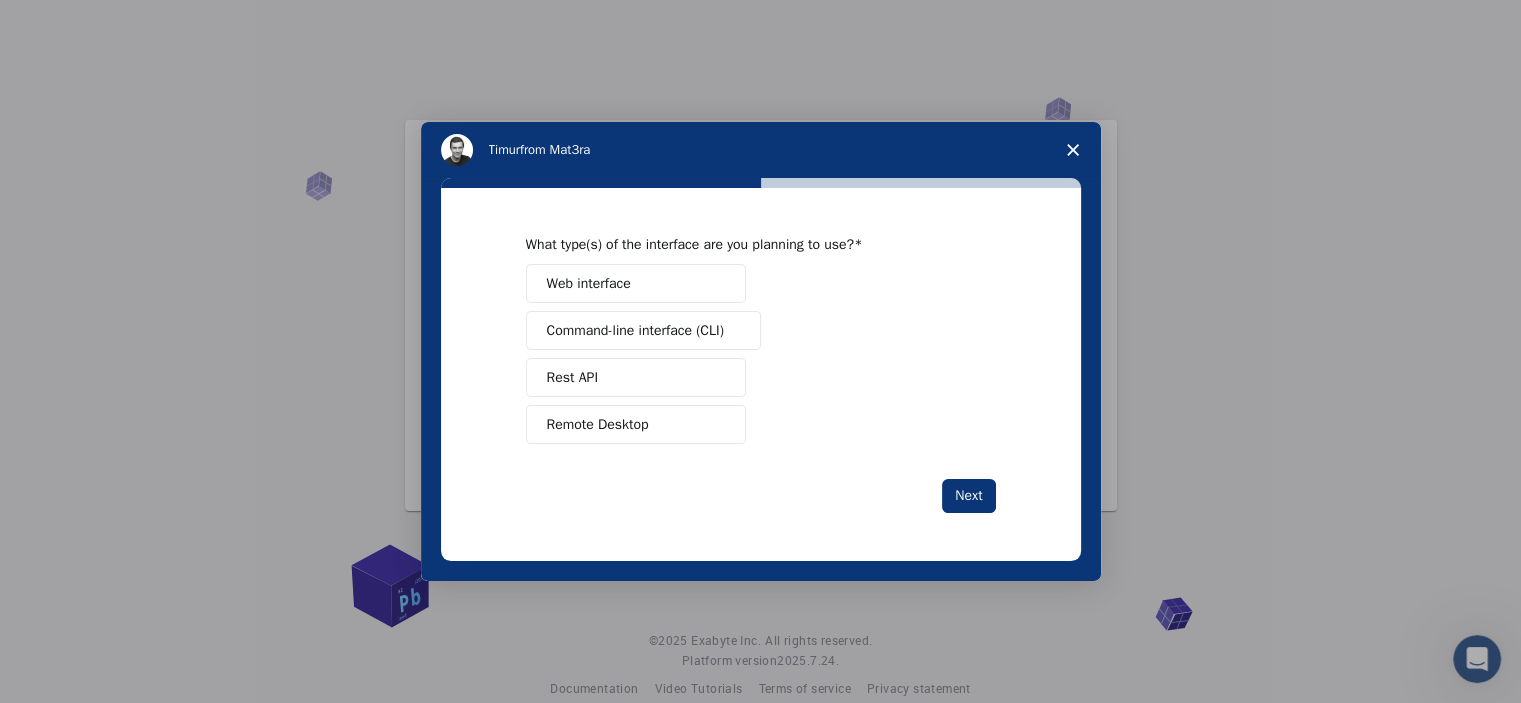 scroll, scrollTop: 0, scrollLeft: 0, axis: both 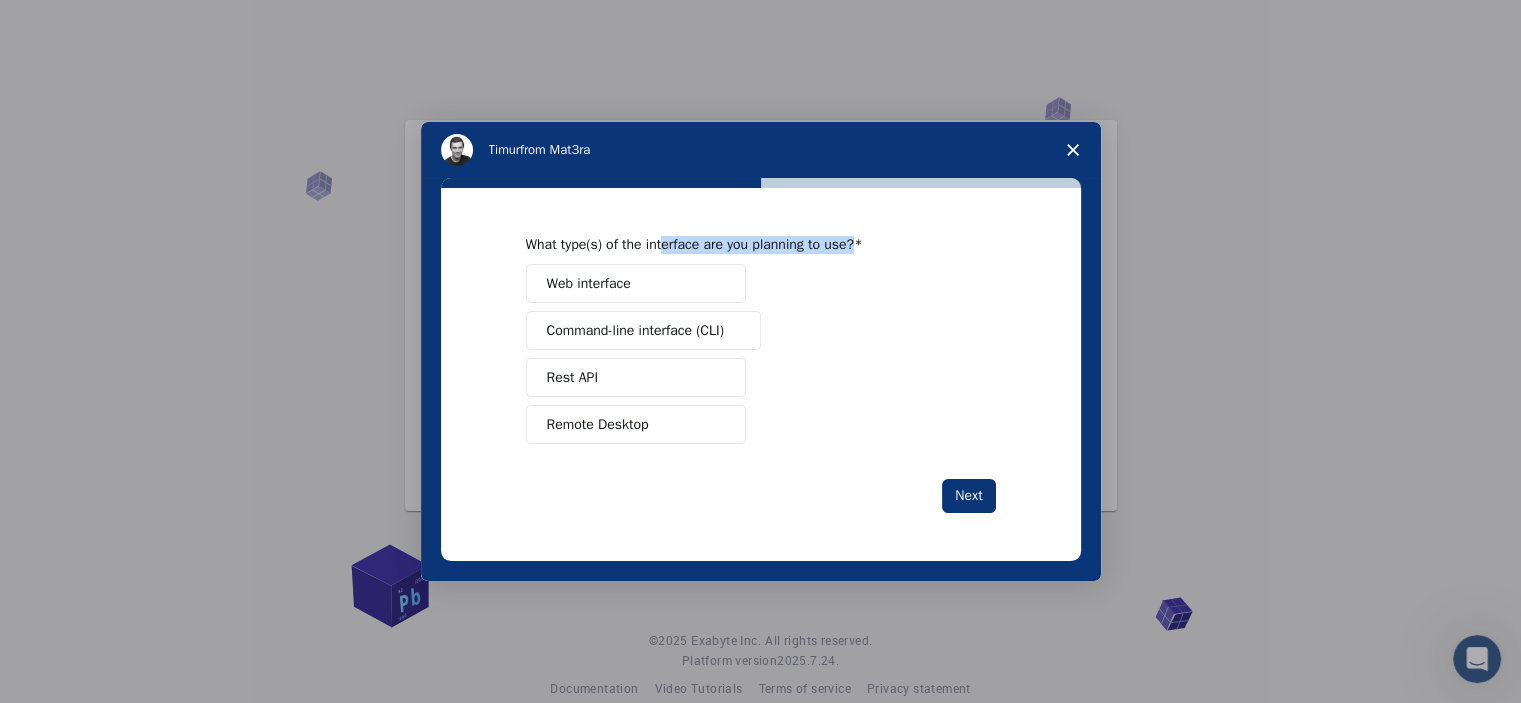 drag, startPoint x: 667, startPoint y: 245, endPoint x: 918, endPoint y: 245, distance: 251 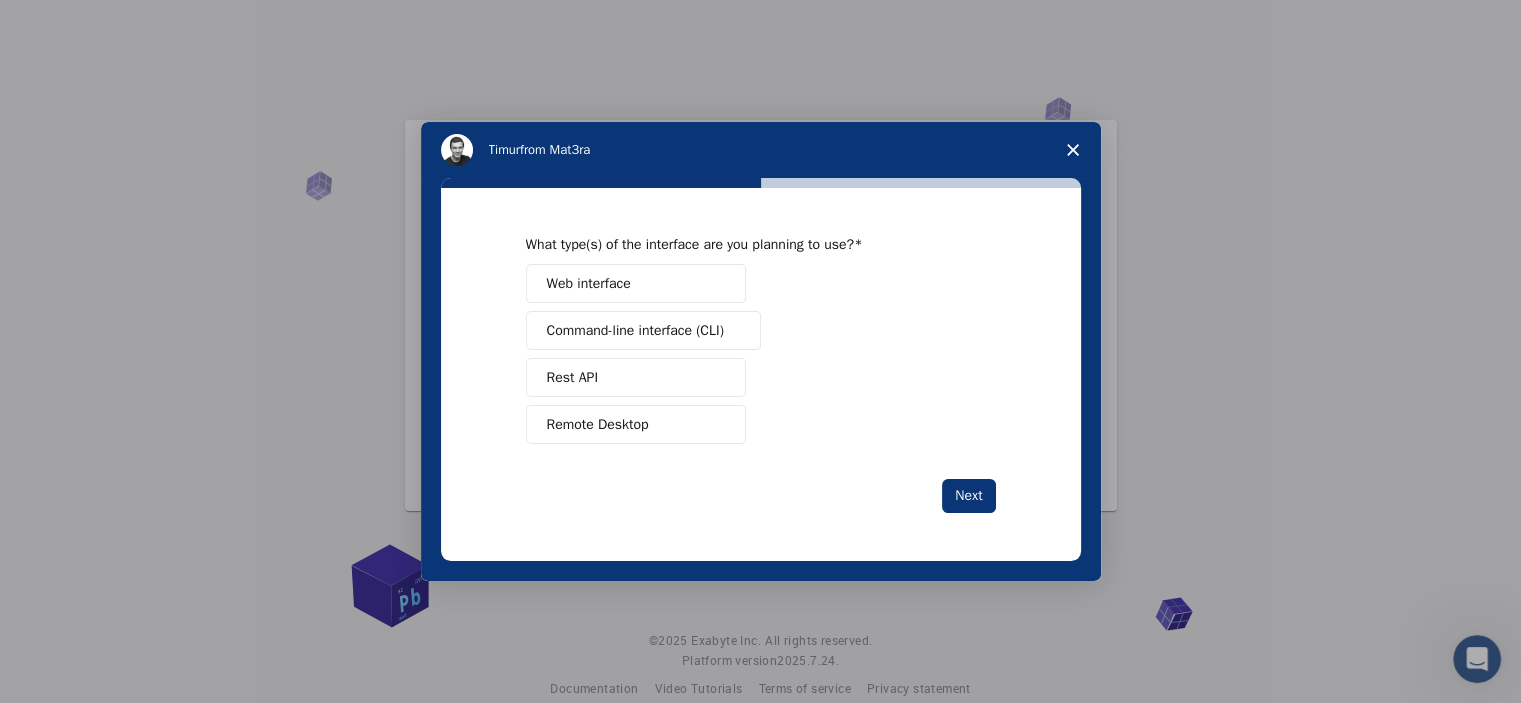 drag, startPoint x: 908, startPoint y: 331, endPoint x: 735, endPoint y: 283, distance: 179.5355 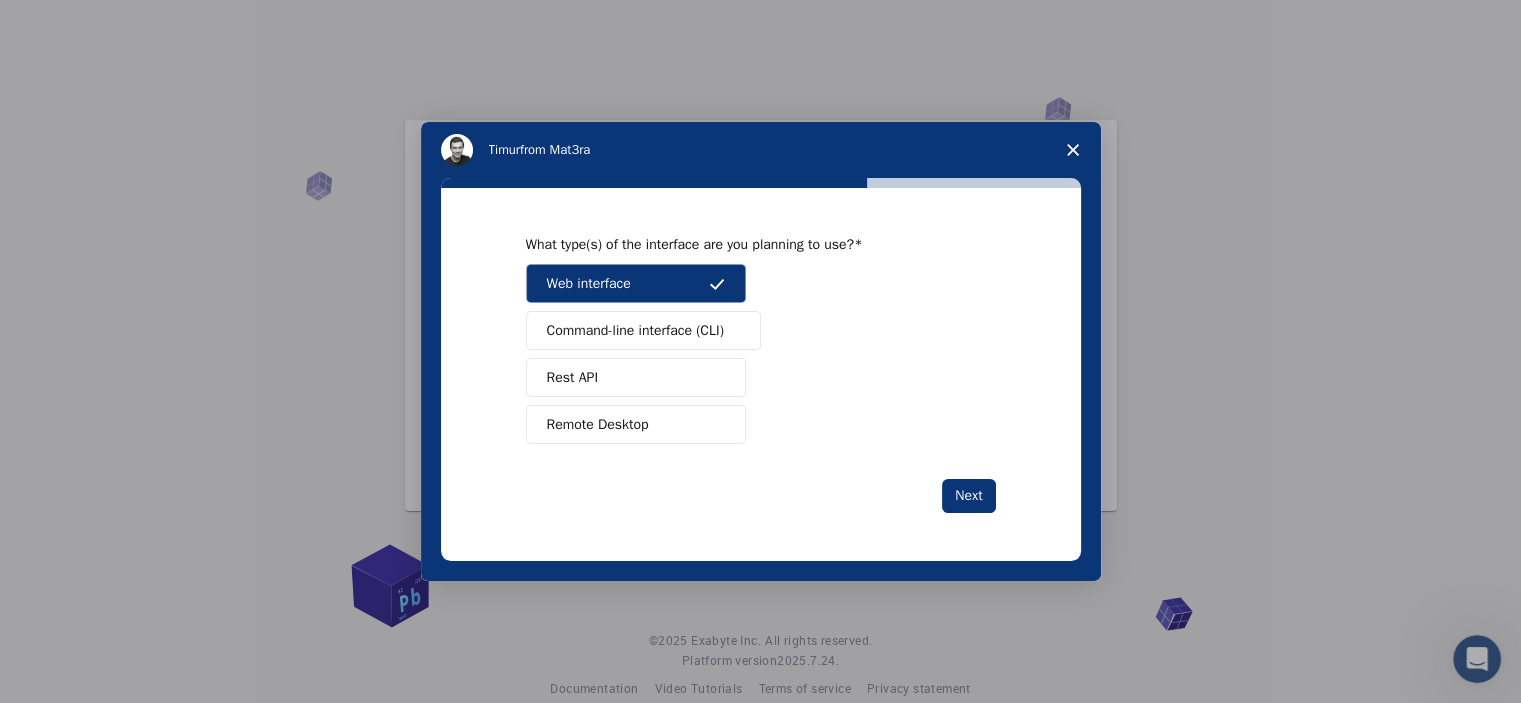 click on "Web interface" at bounding box center [636, 283] 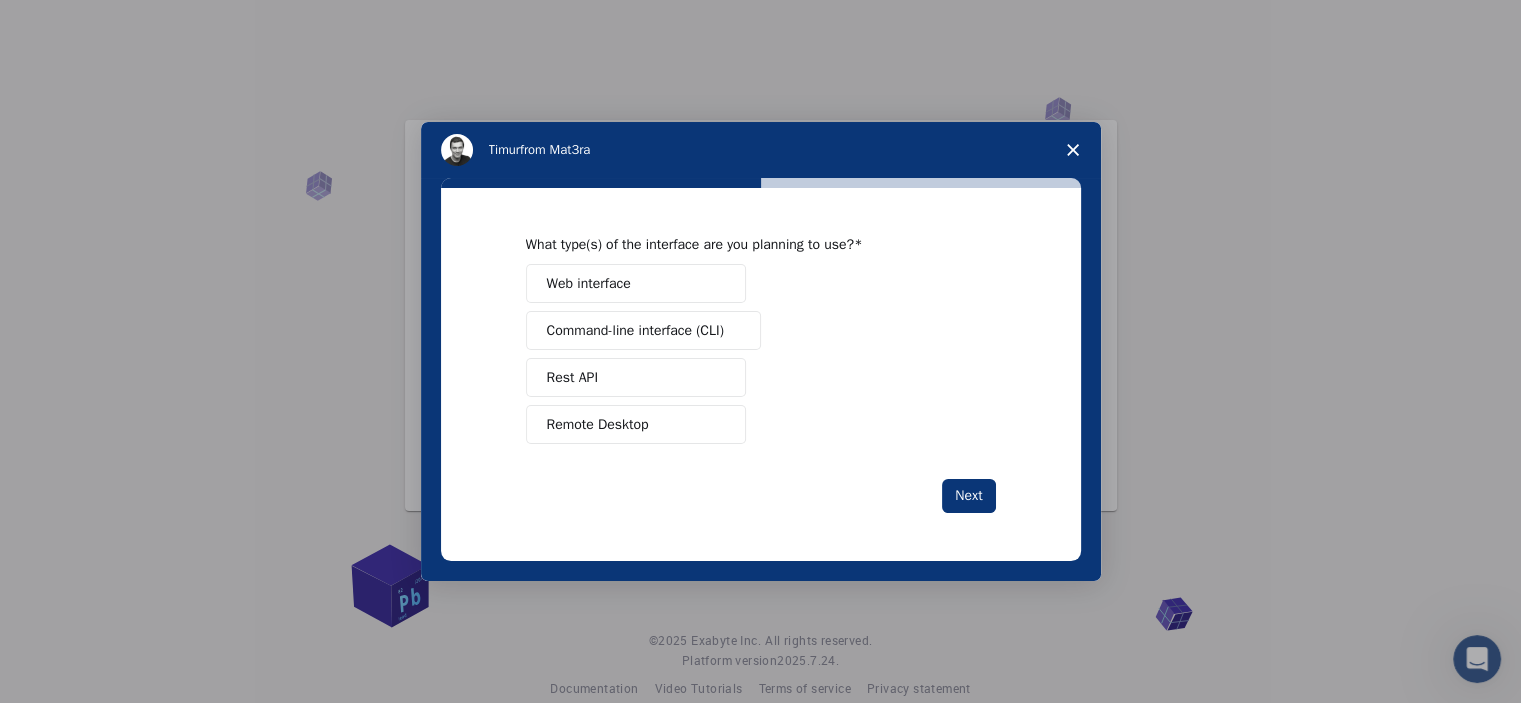 click on "Remote Desktop" at bounding box center (636, 424) 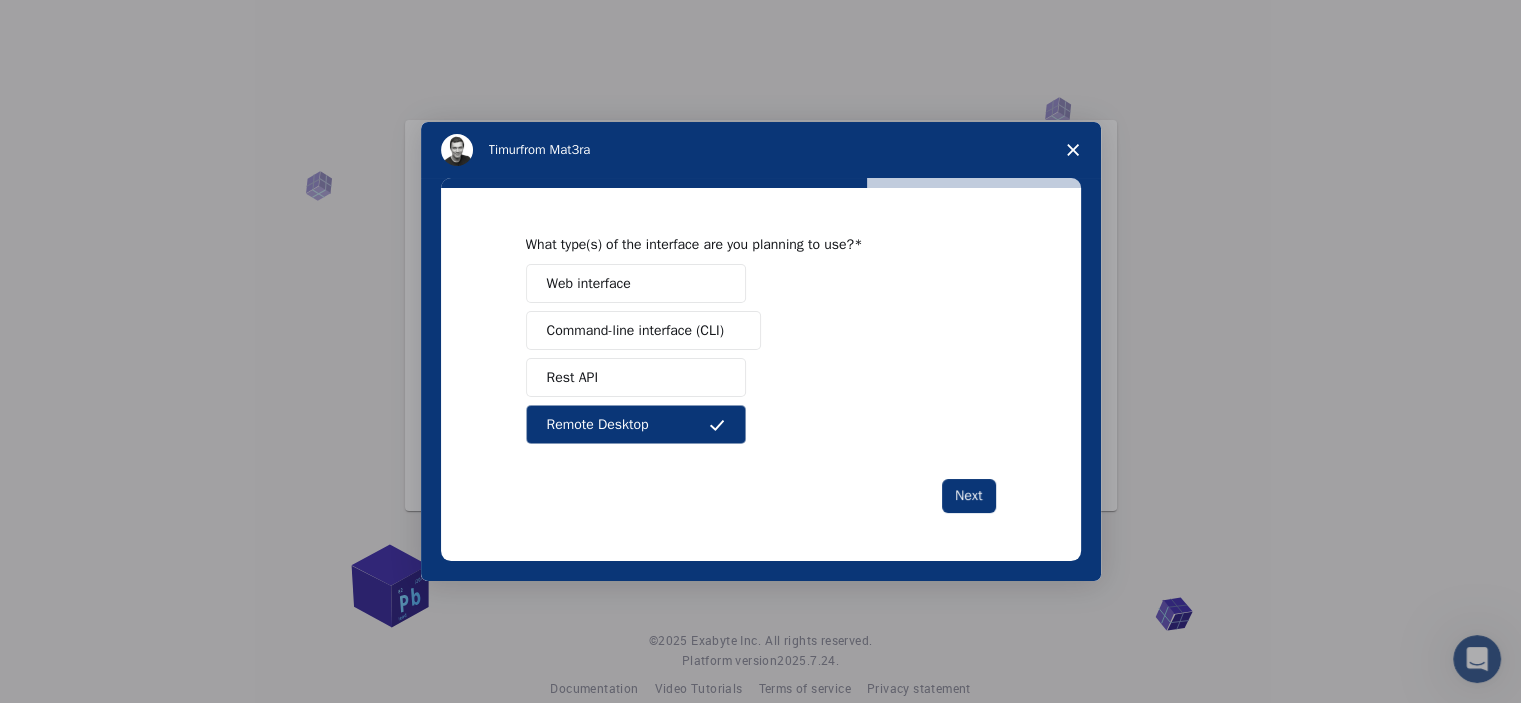 click on "Rest API" at bounding box center (636, 377) 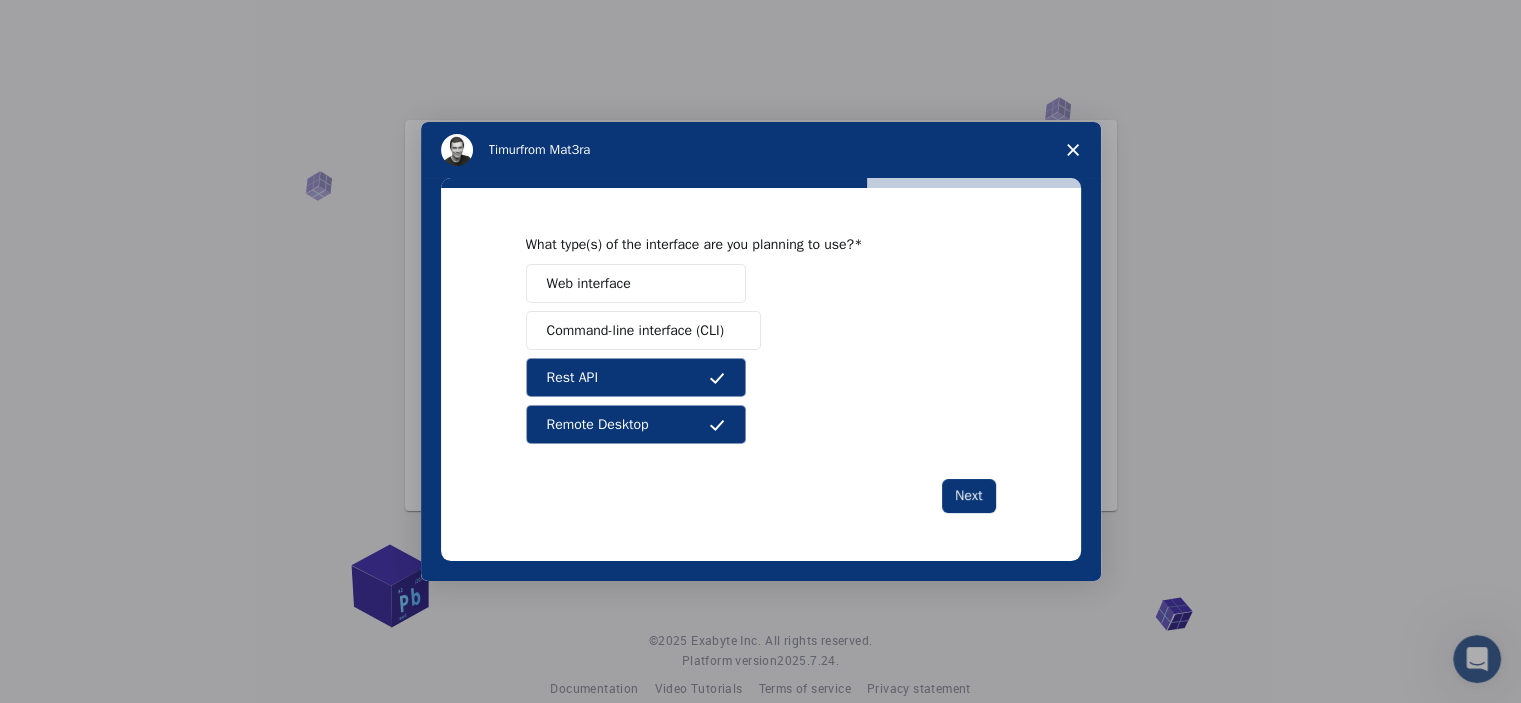 click on "Command-line interface (CLI)" at bounding box center [635, 330] 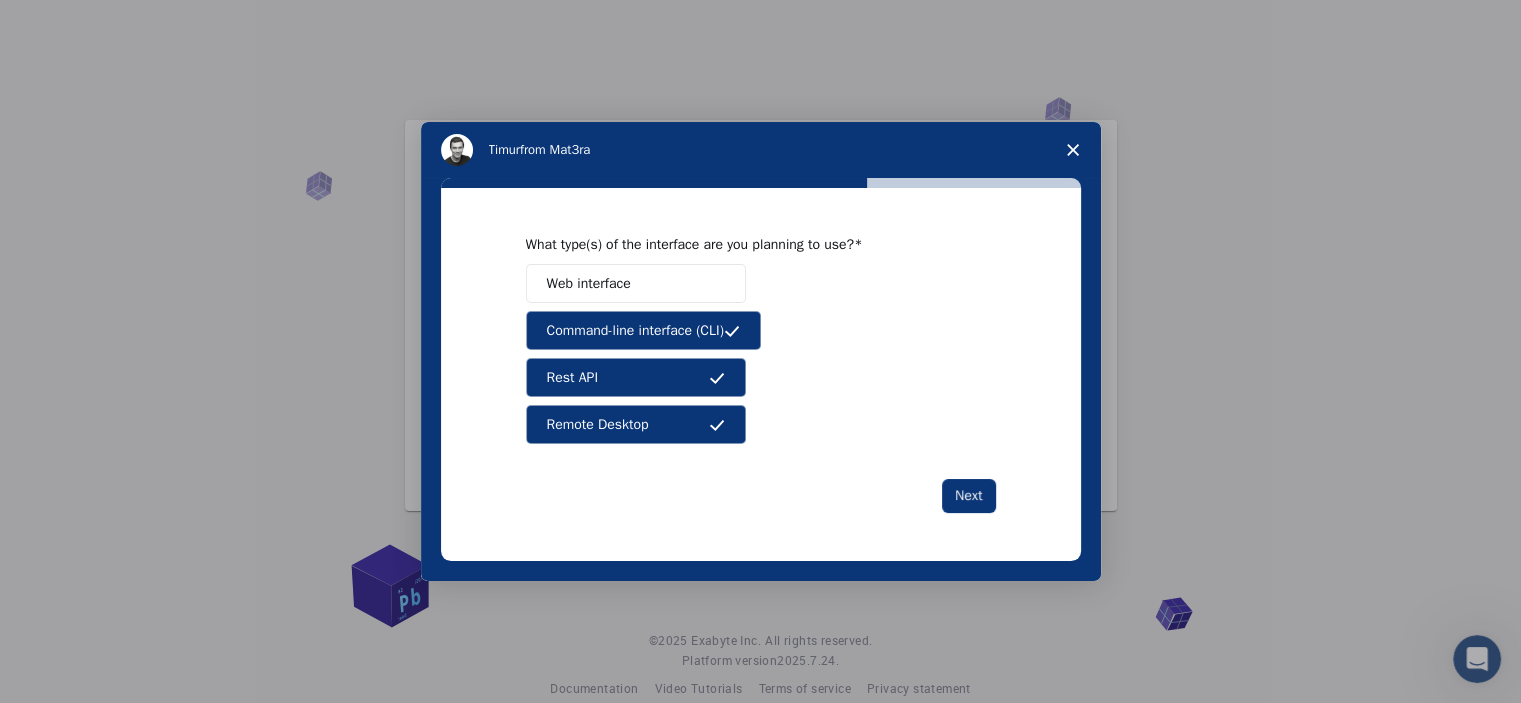 click on "Web interface" at bounding box center (589, 283) 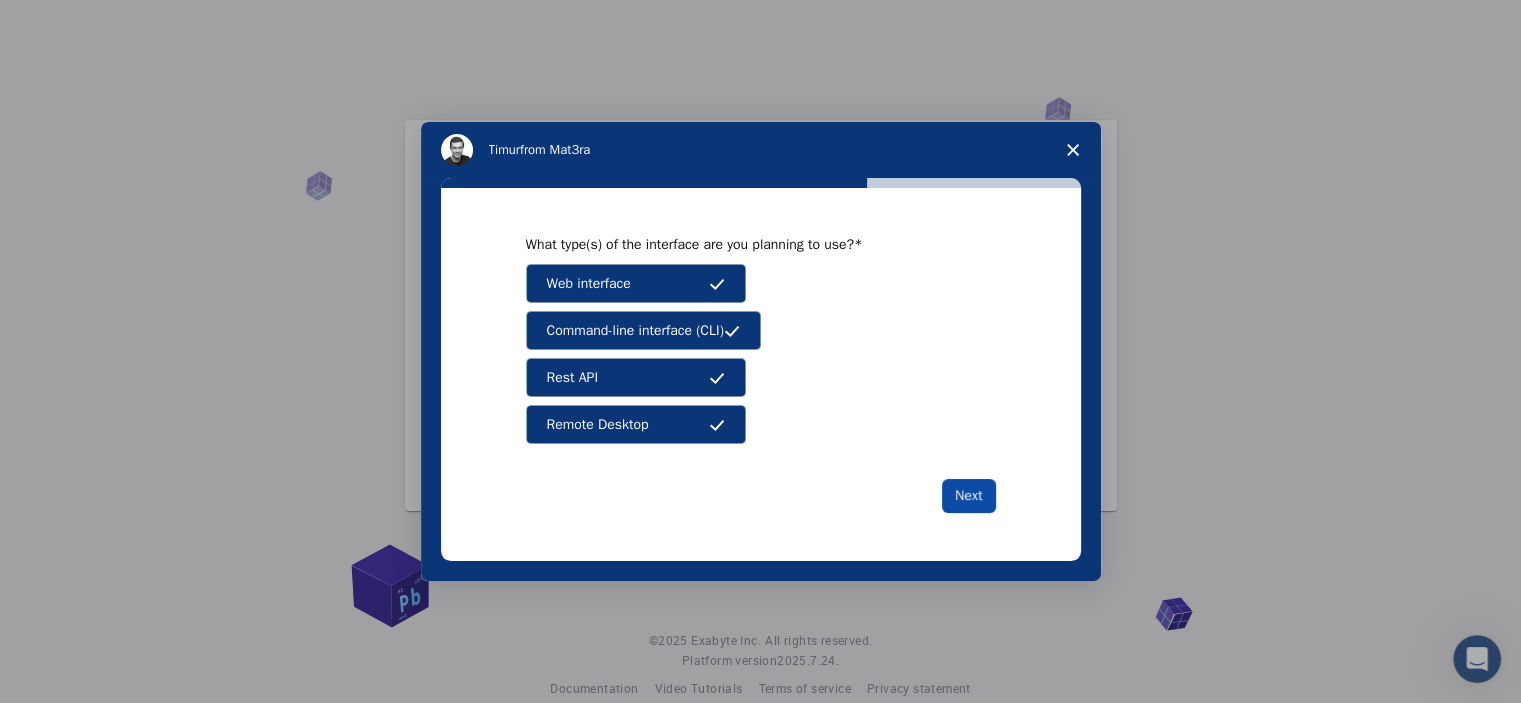 click on "Next" at bounding box center (968, 496) 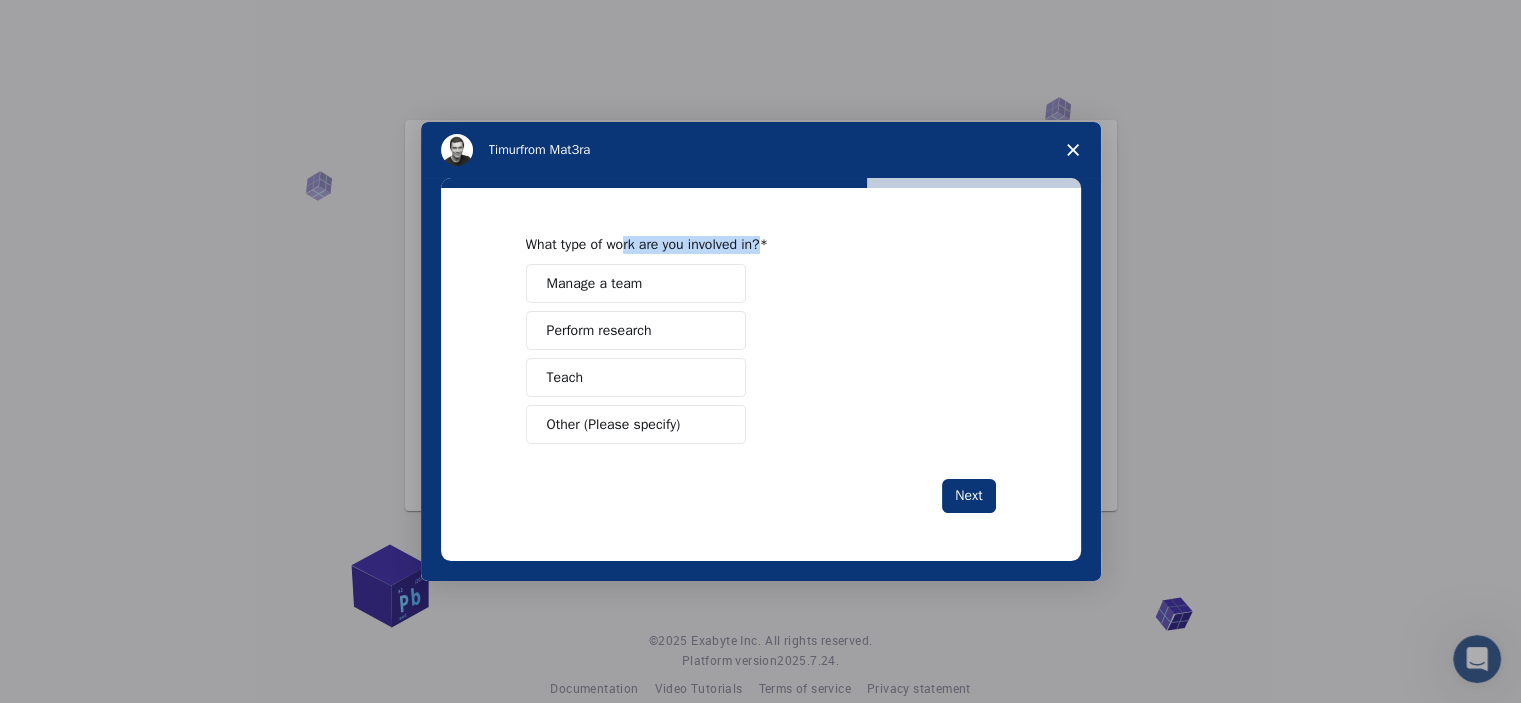 drag, startPoint x: 624, startPoint y: 242, endPoint x: 780, endPoint y: 250, distance: 156.20499 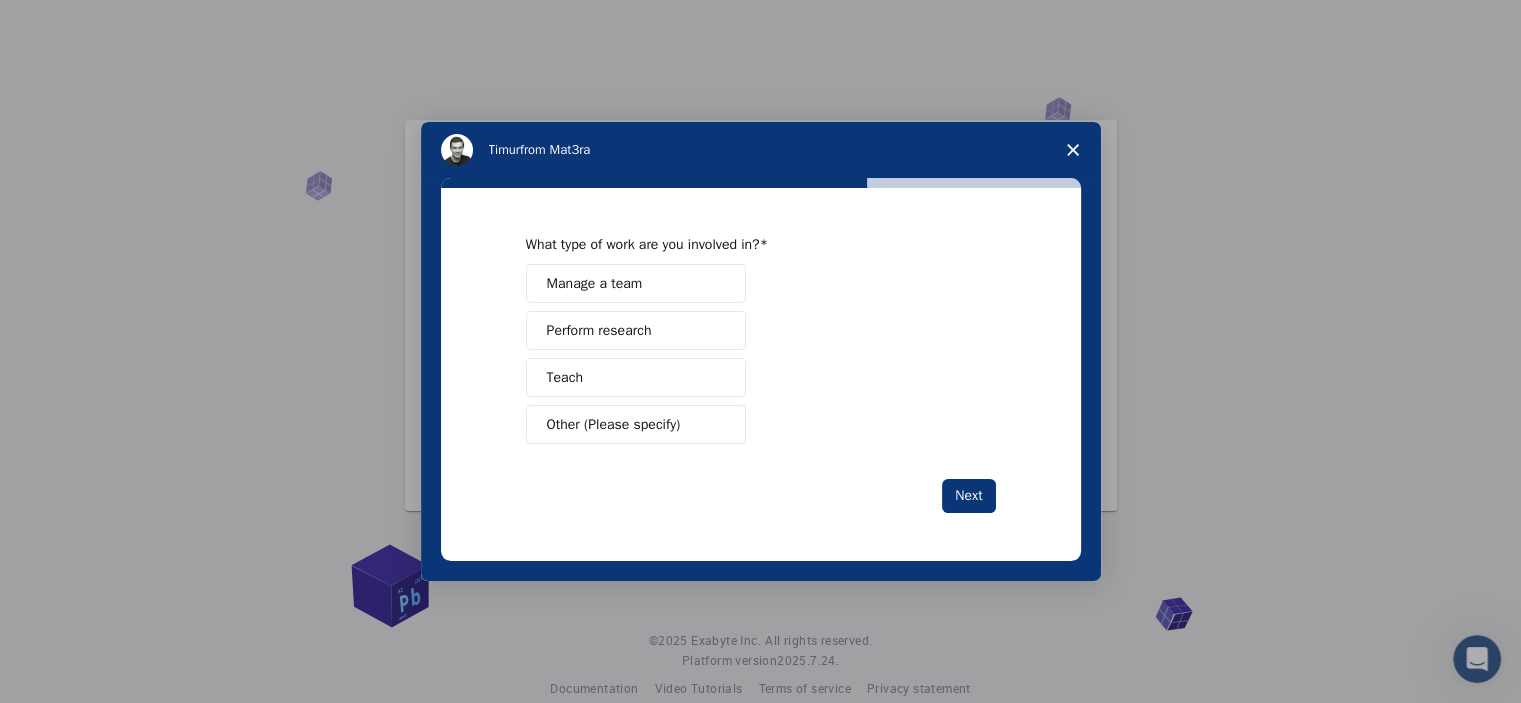 click on "Manage a team Perform research Teach Other (Please specify)" at bounding box center (761, 354) 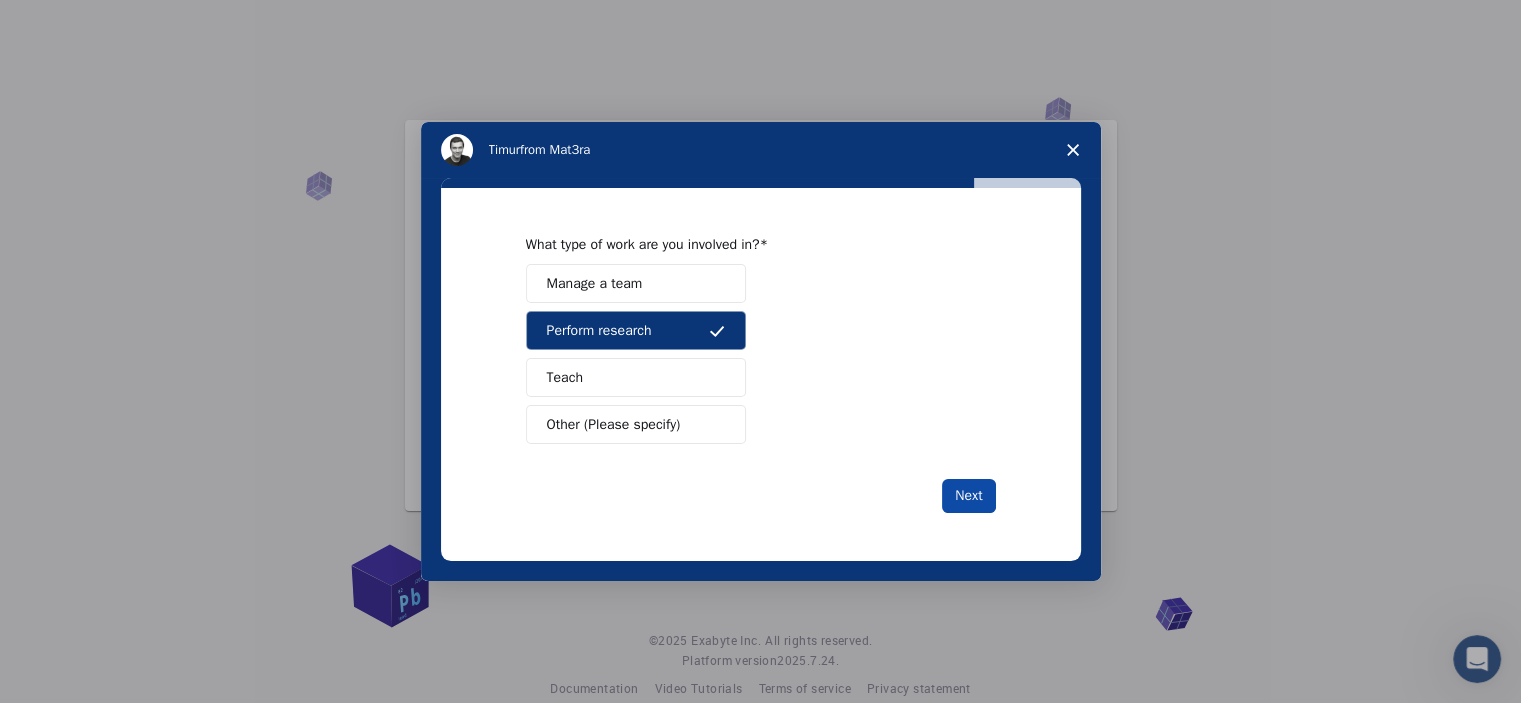 click on "Next" at bounding box center (968, 496) 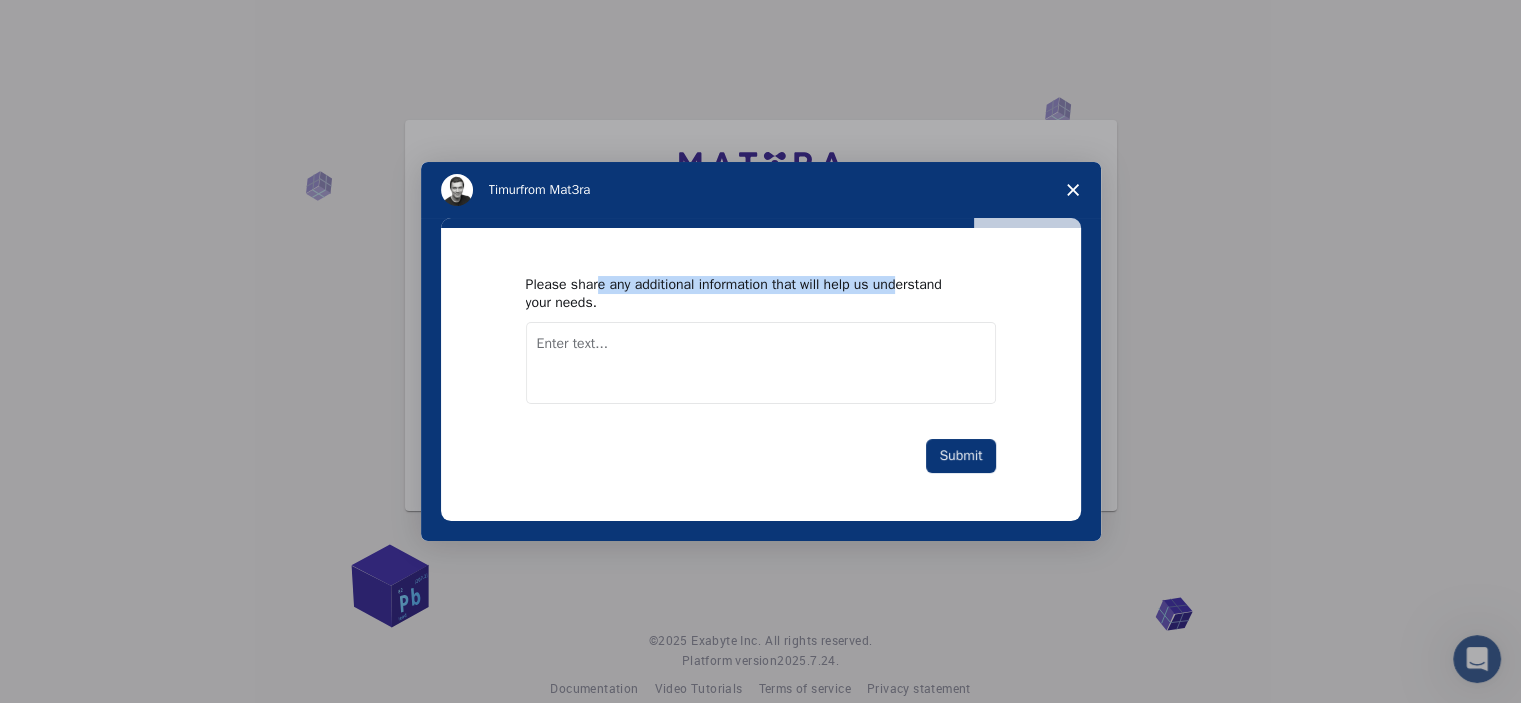 drag, startPoint x: 596, startPoint y: 281, endPoint x: 894, endPoint y: 286, distance: 298.04193 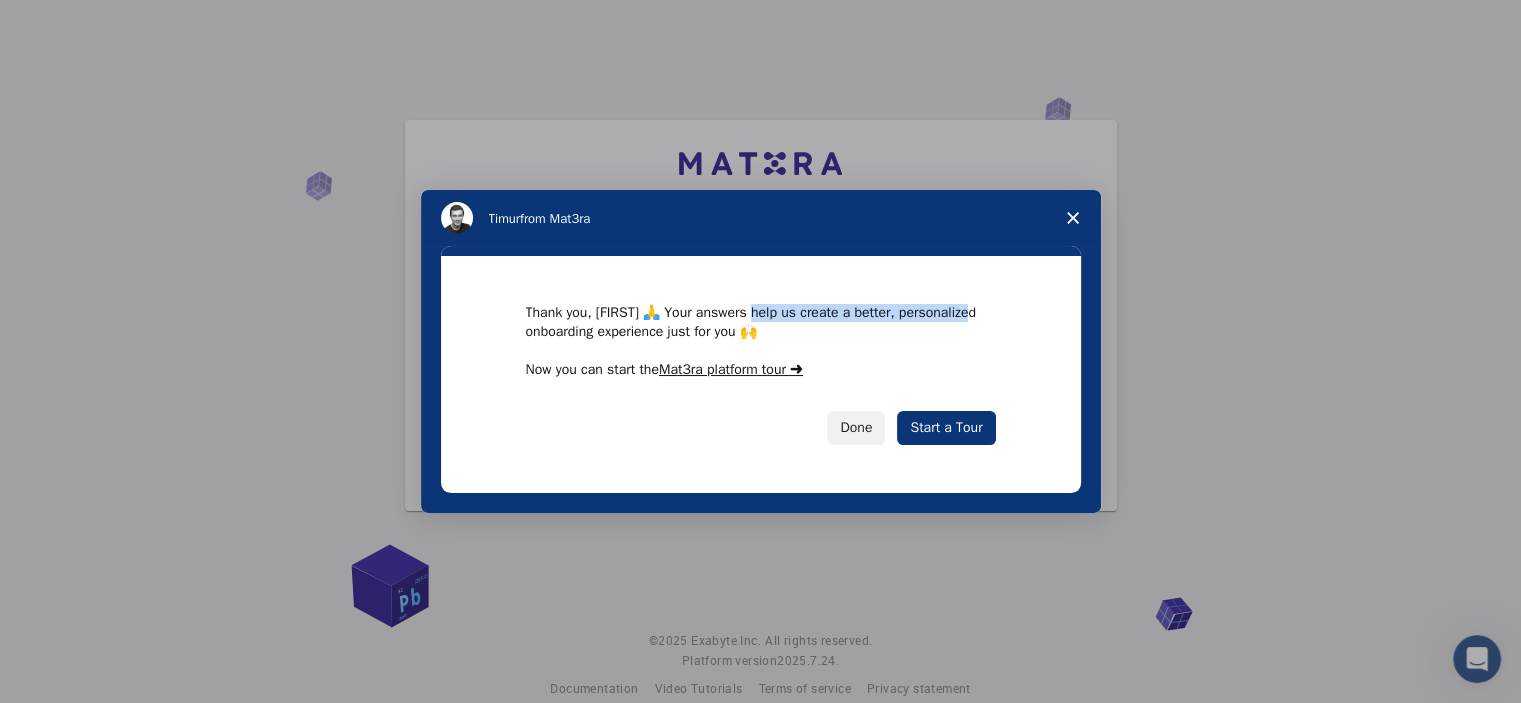 drag, startPoint x: 775, startPoint y: 311, endPoint x: 999, endPoint y: 319, distance: 224.1428 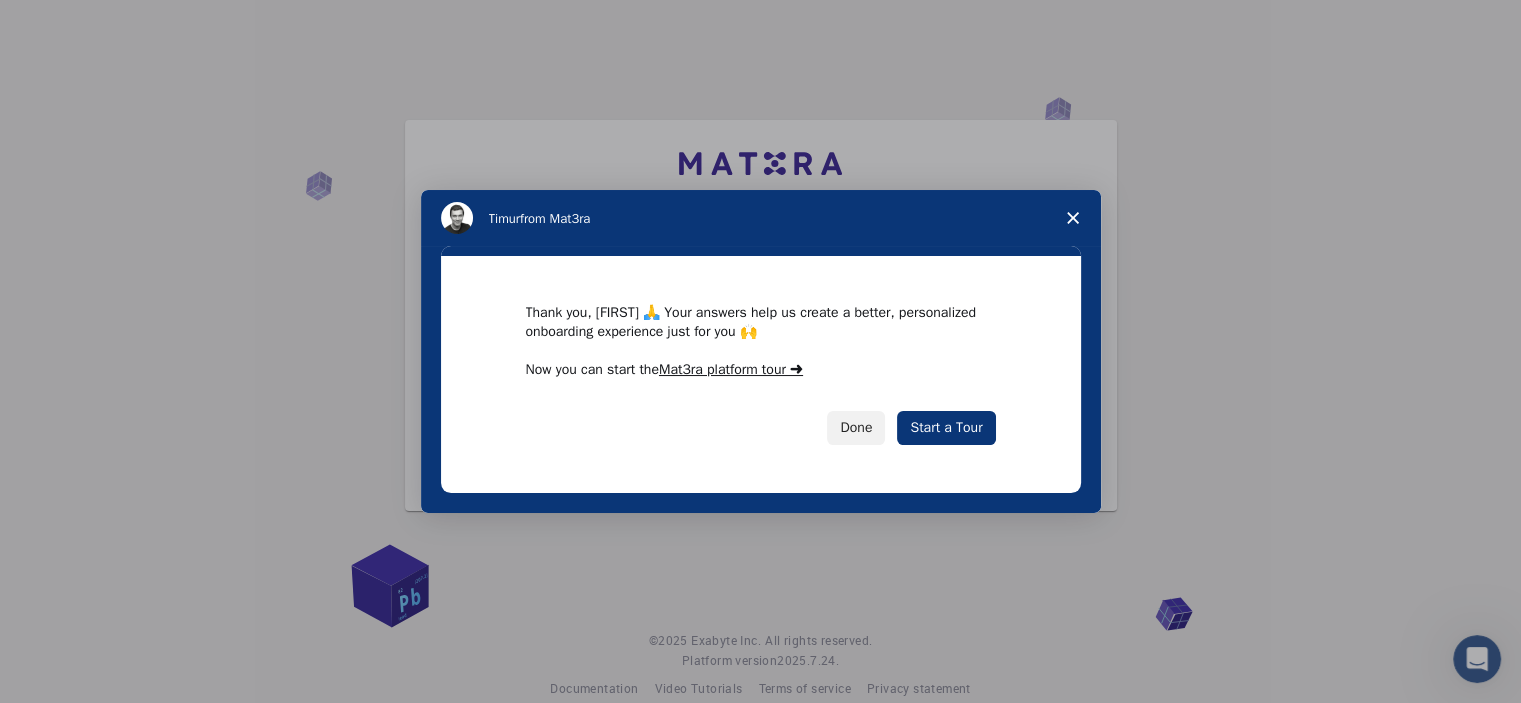 click on "Thank you, [FIRST] 🙏 Your answers help us create a better, personalized onboarding experience just for you 🙌 Now you can start the Mat3ra platform tour ➜ Done Start a Tour" at bounding box center [761, 374] 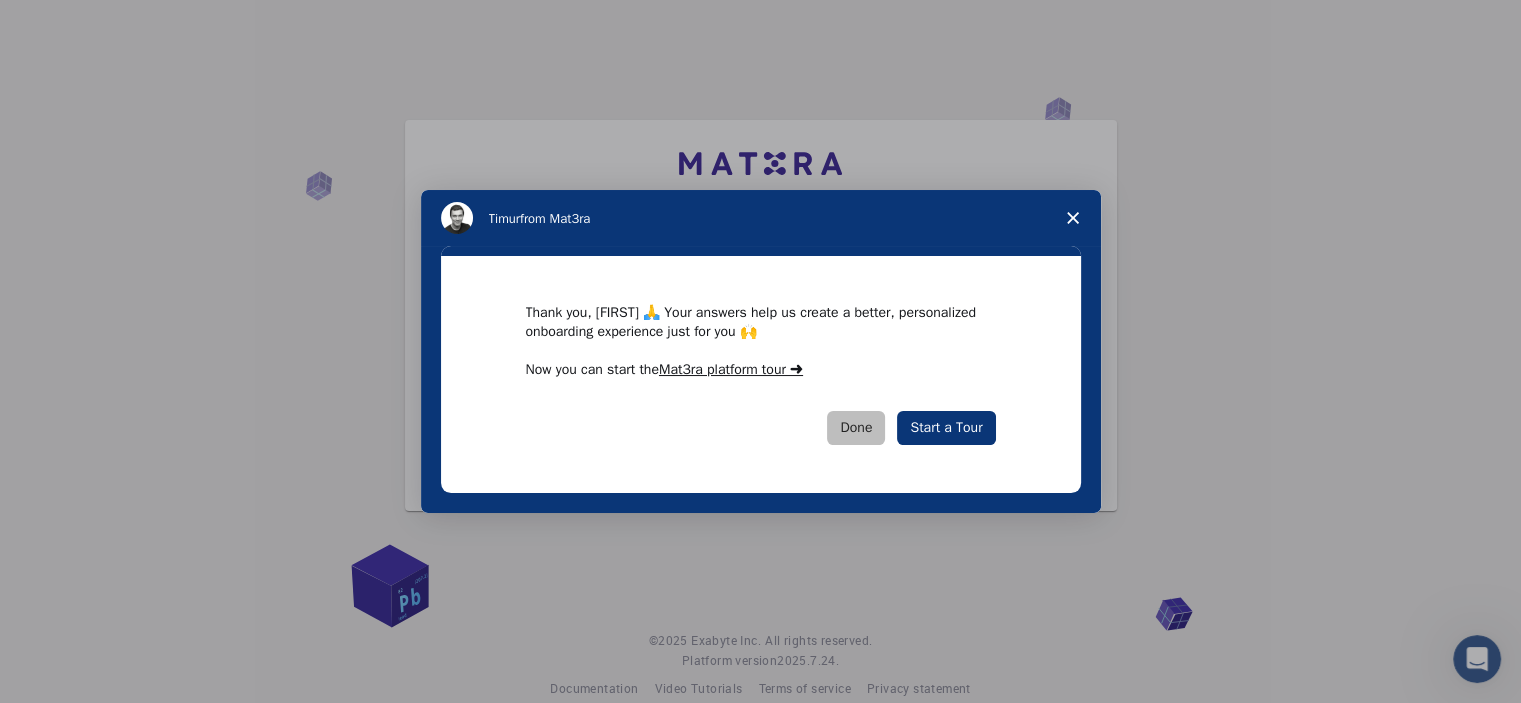 click on "Done" at bounding box center (856, 428) 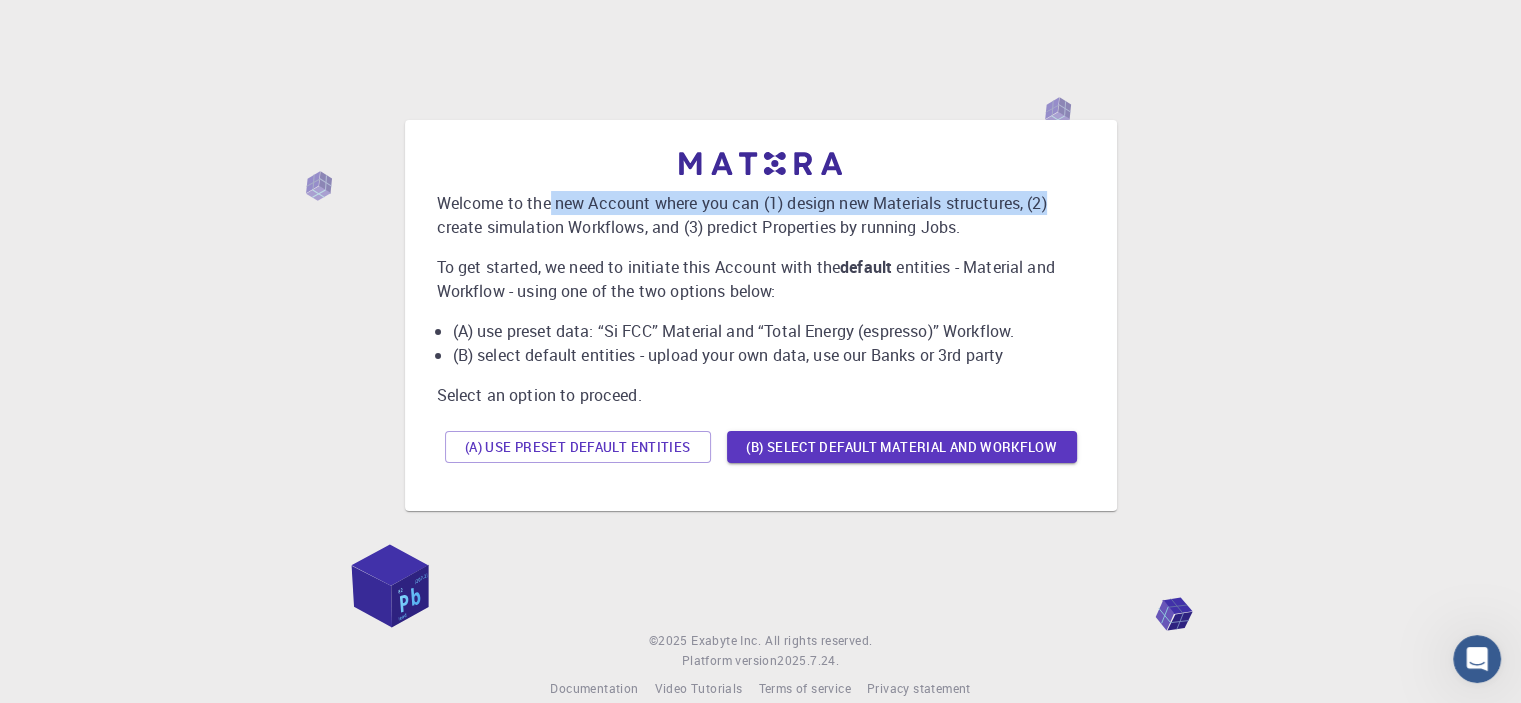 drag, startPoint x: 552, startPoint y: 214, endPoint x: 1088, endPoint y: 205, distance: 536.07556 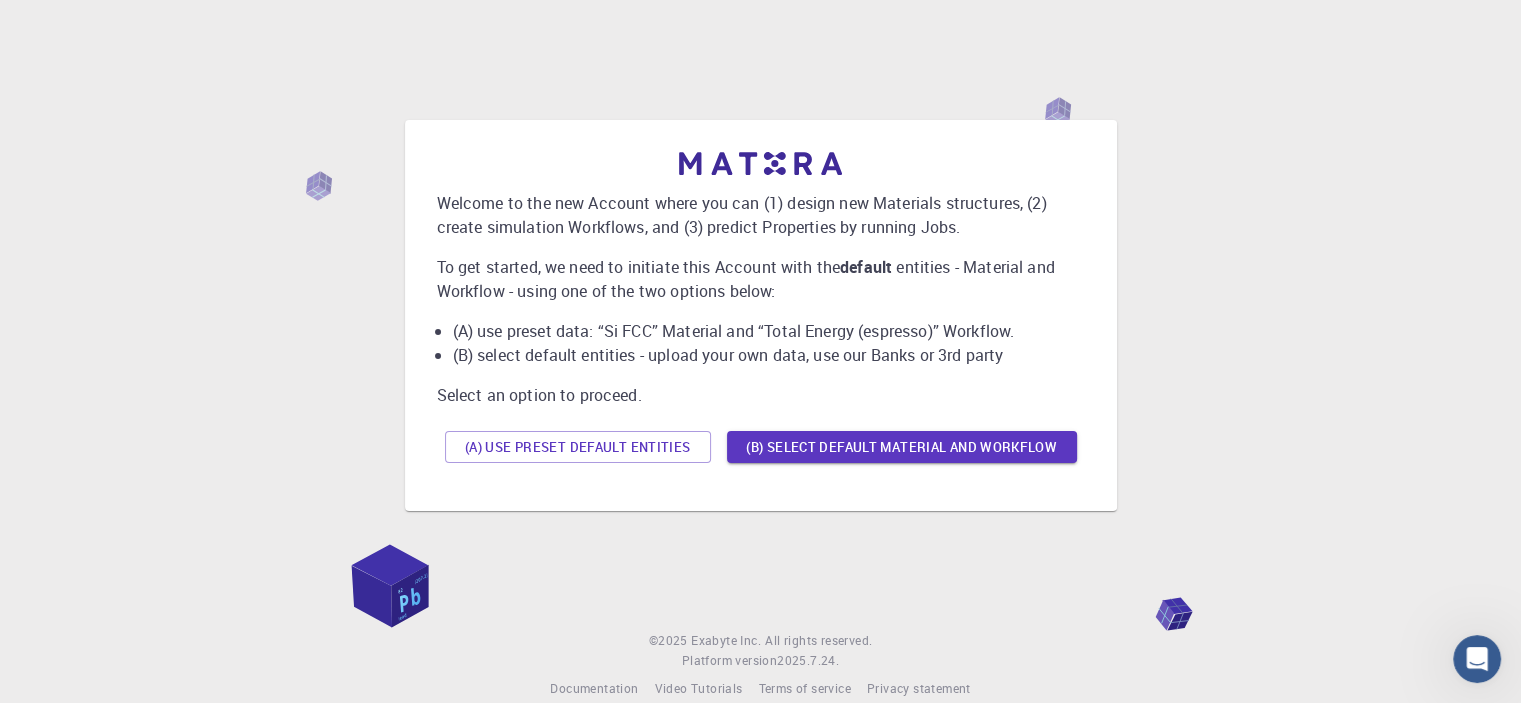 click on "Welcome to the new Account where you can (1) design new Materials structures, (2) create simulation Workflows, and (3) predict Properties by running Jobs. To get started, we need to initiate this Account with the  default   entities - Material and Workflow - using one of the two options below: (A) use preset data: “Si FCC” Material and “Total Energy (espresso)” Workflow. (B) select default entities - upload your own data, use our Banks or 3rd party Select an option to proceed. (A) Use preset default entities (B) Select default material and workflow" at bounding box center (761, 311) 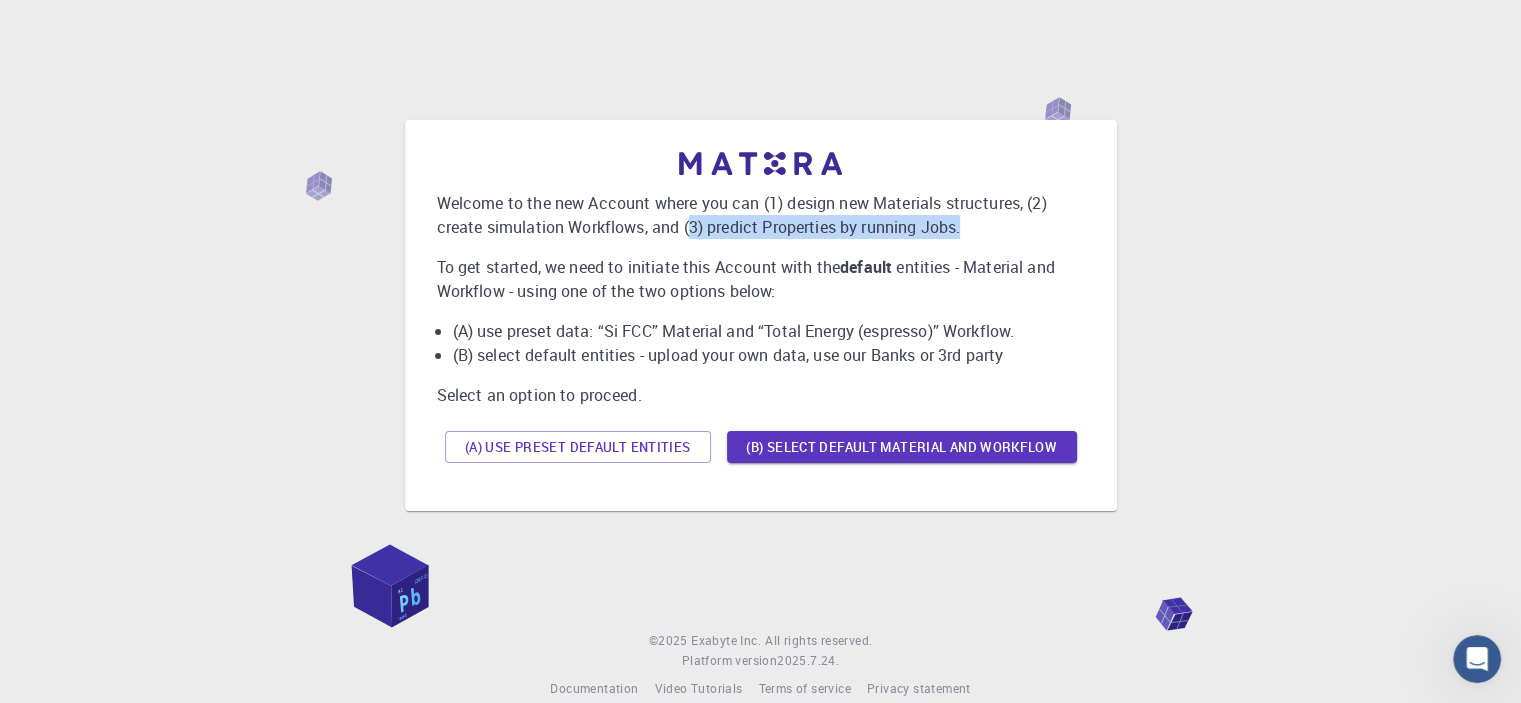drag, startPoint x: 784, startPoint y: 230, endPoint x: 1028, endPoint y: 230, distance: 244 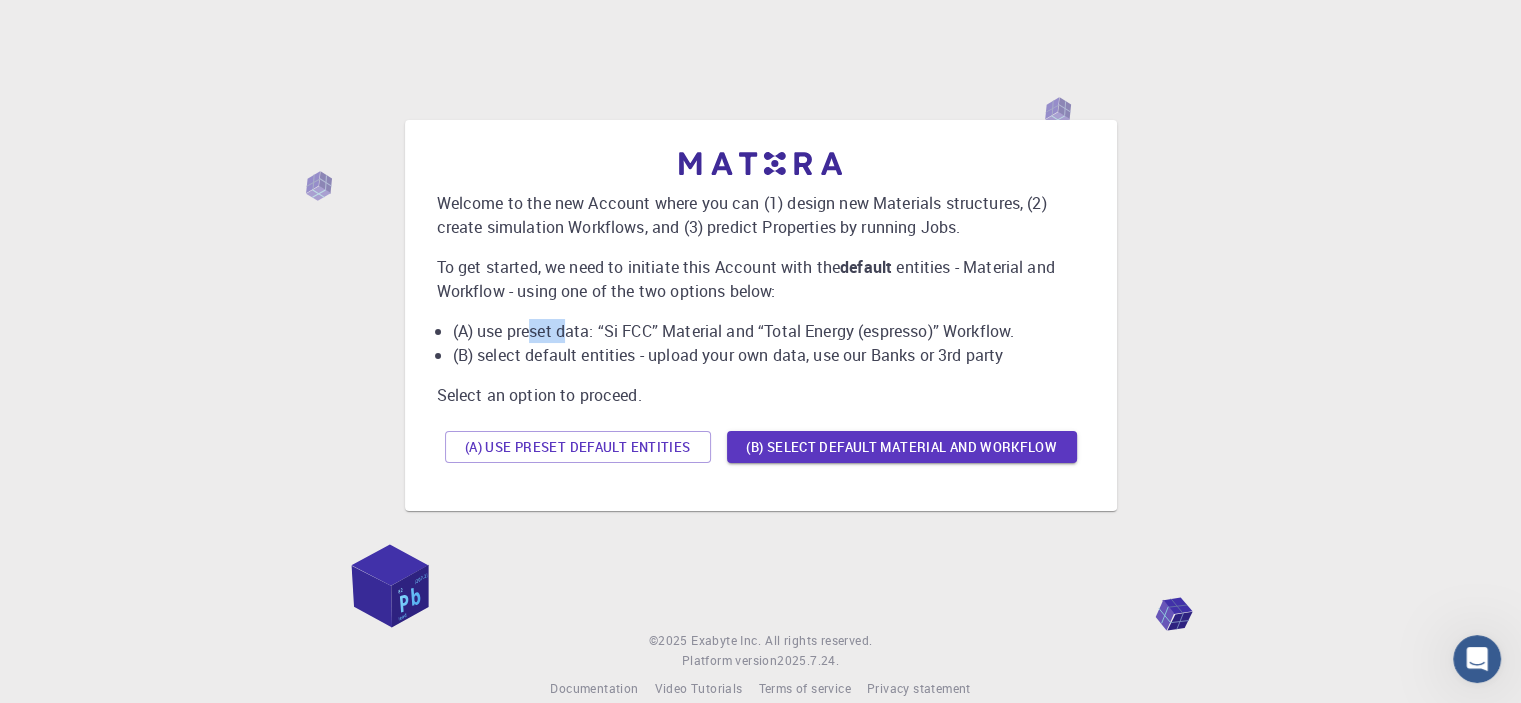 drag, startPoint x: 536, startPoint y: 331, endPoint x: 567, endPoint y: 331, distance: 31 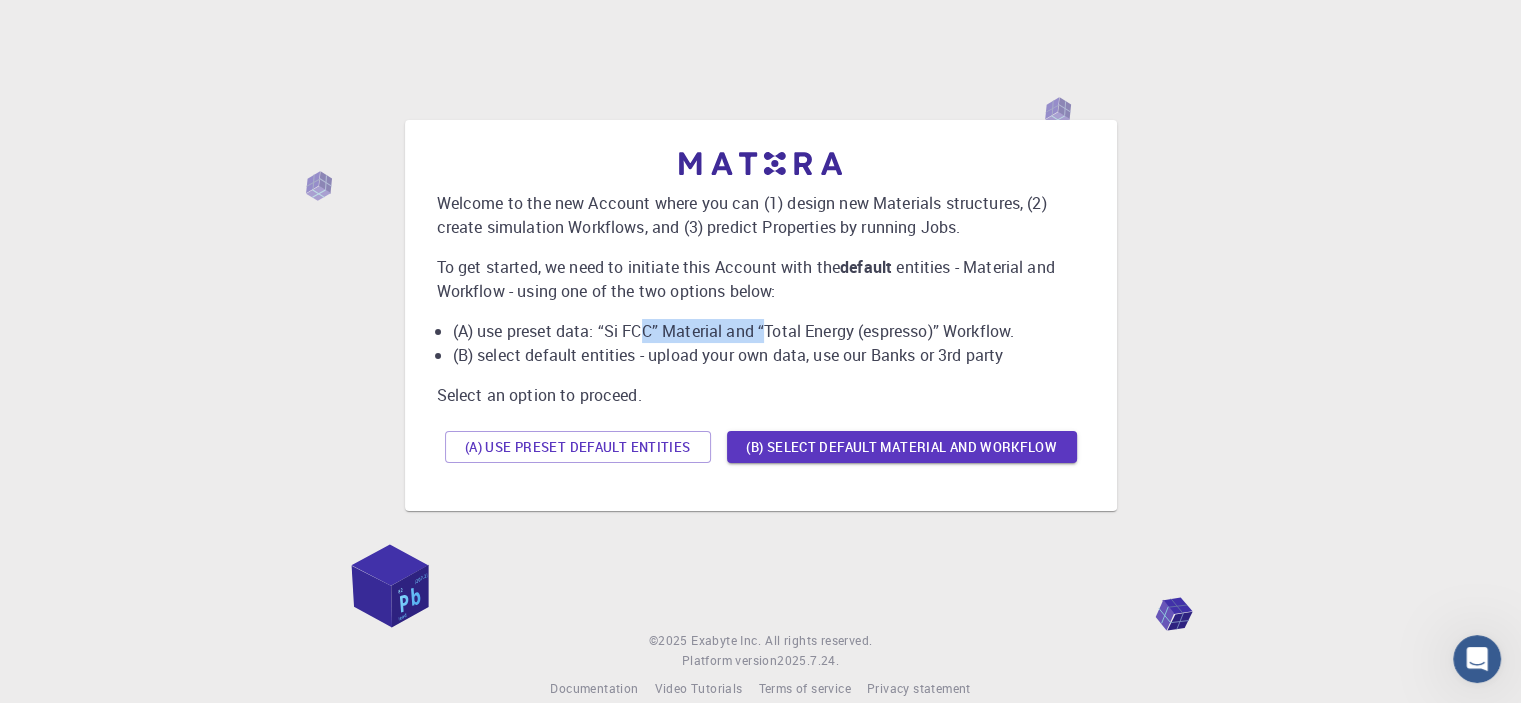 drag, startPoint x: 648, startPoint y: 331, endPoint x: 830, endPoint y: 311, distance: 183.0956 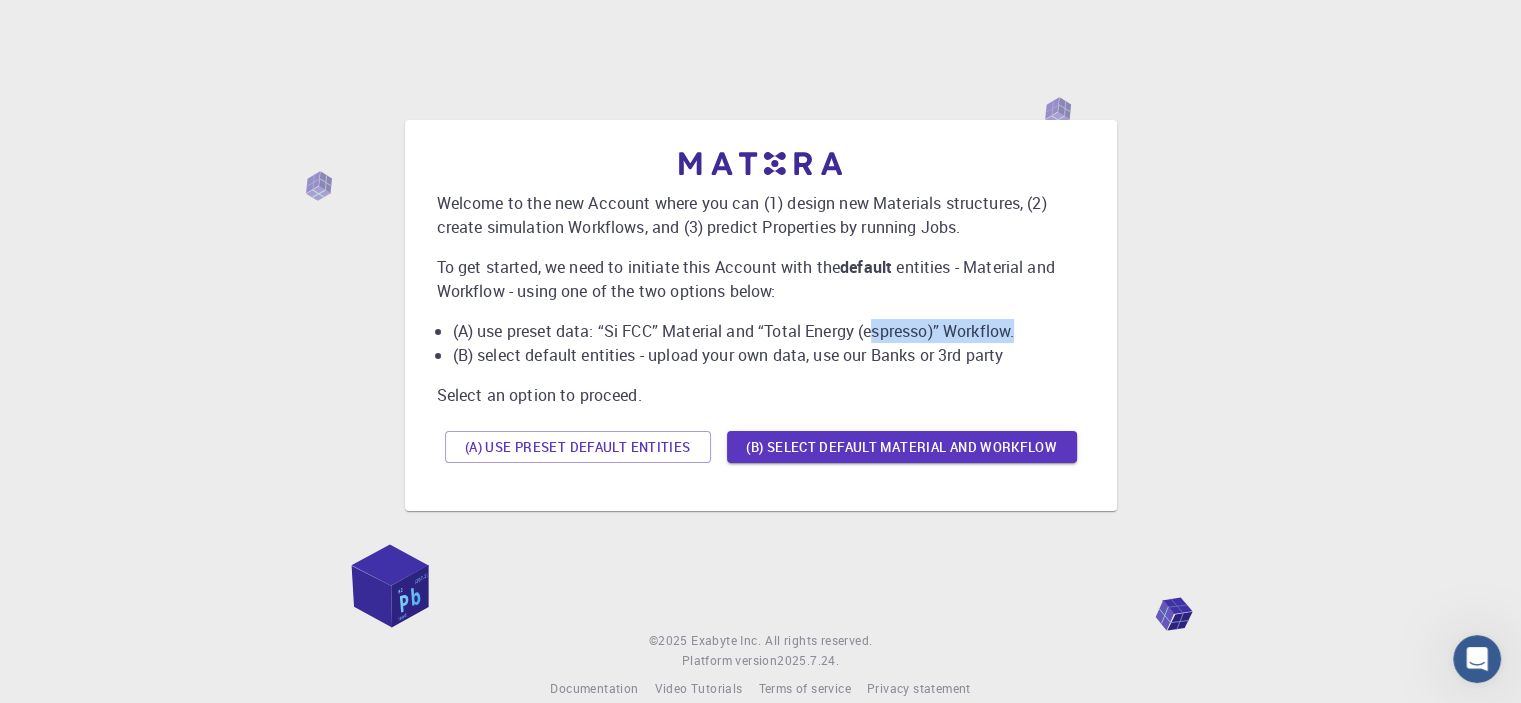 drag, startPoint x: 875, startPoint y: 340, endPoint x: 1088, endPoint y: 335, distance: 213.05867 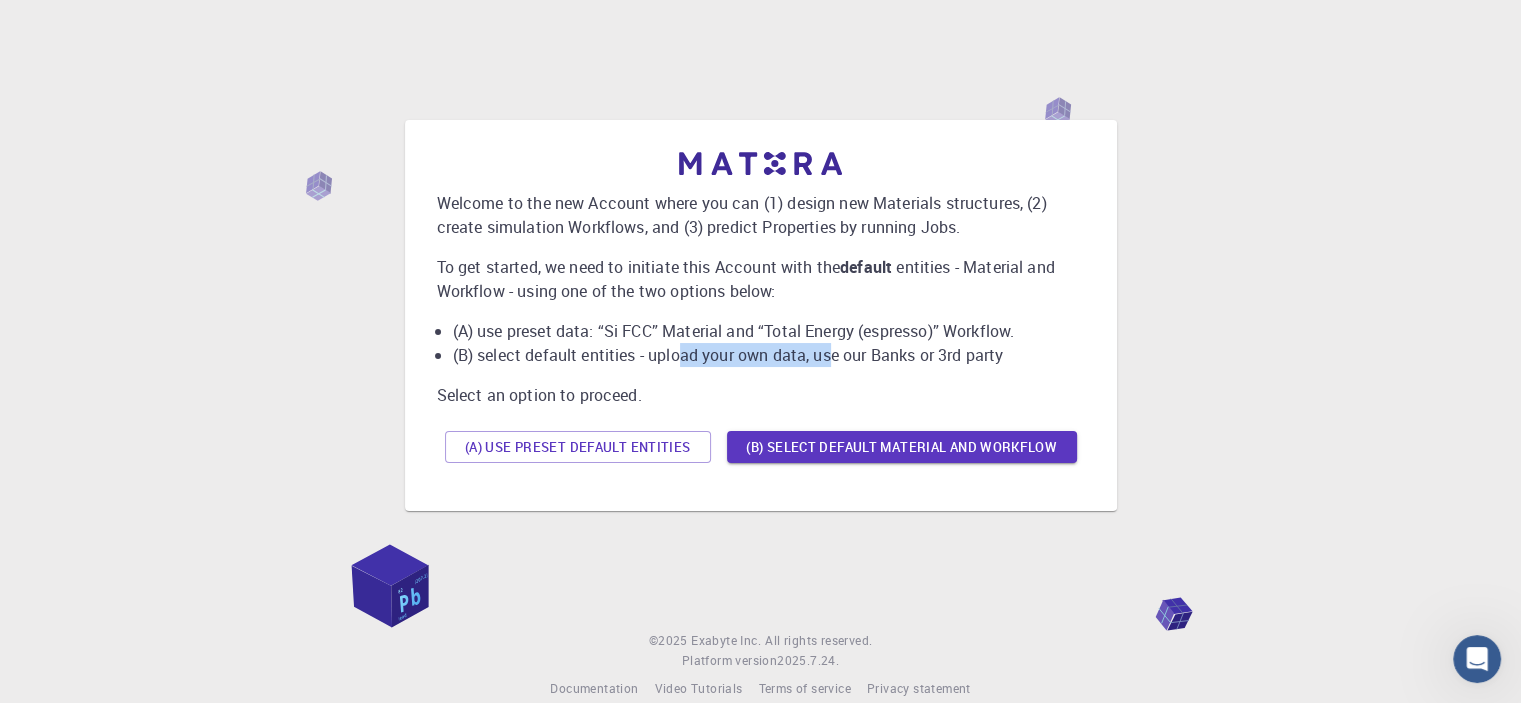drag, startPoint x: 676, startPoint y: 358, endPoint x: 904, endPoint y: 354, distance: 228.03508 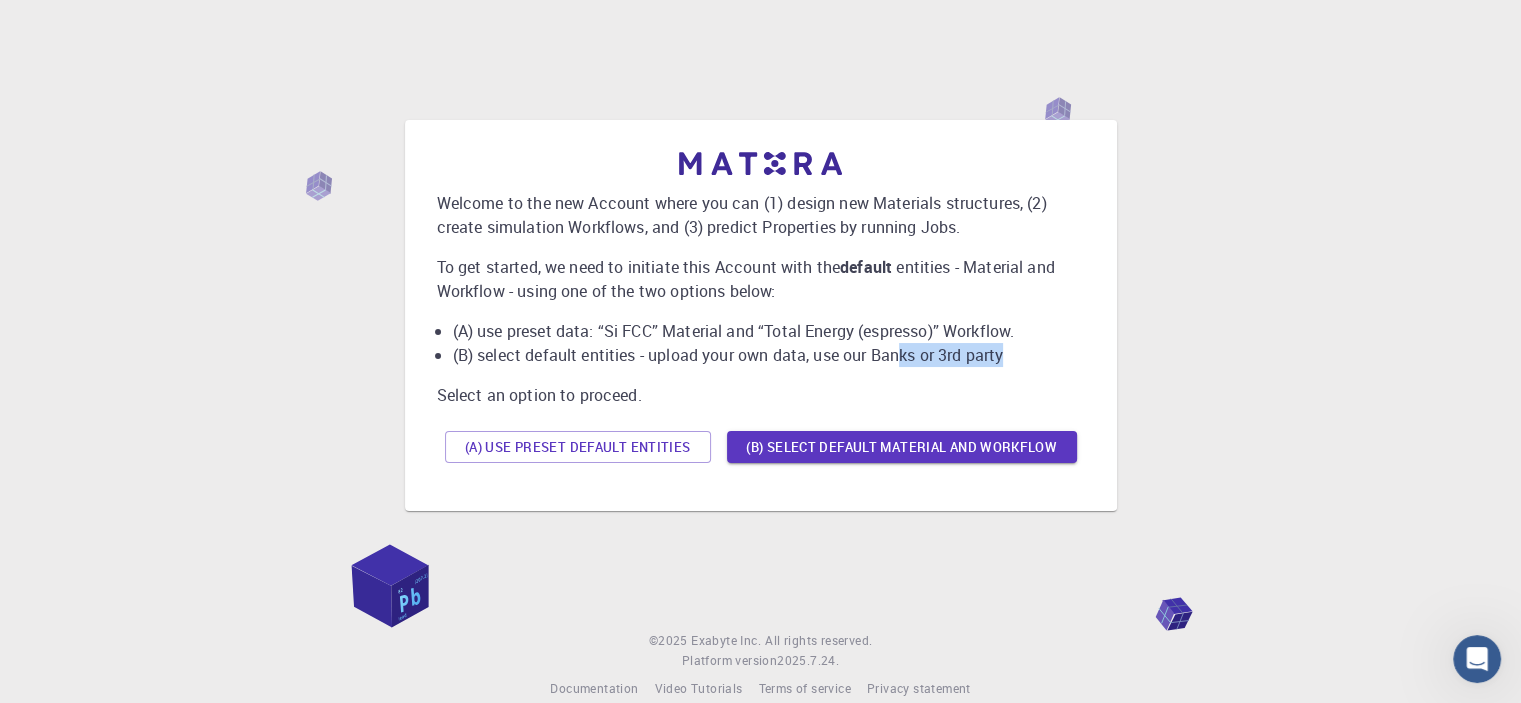 drag, startPoint x: 904, startPoint y: 354, endPoint x: 1091, endPoint y: 353, distance: 187.00267 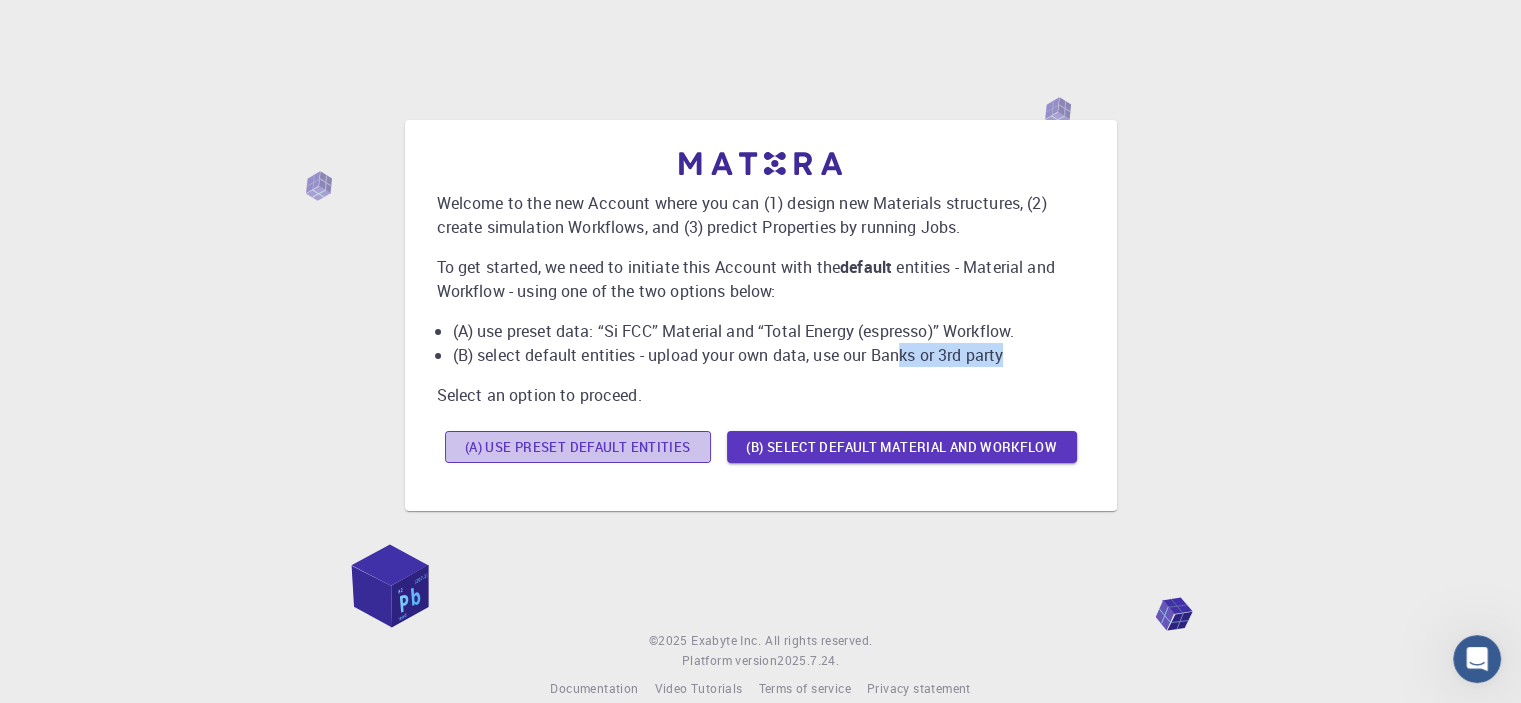 click on "(A) Use preset default entities" at bounding box center [578, 447] 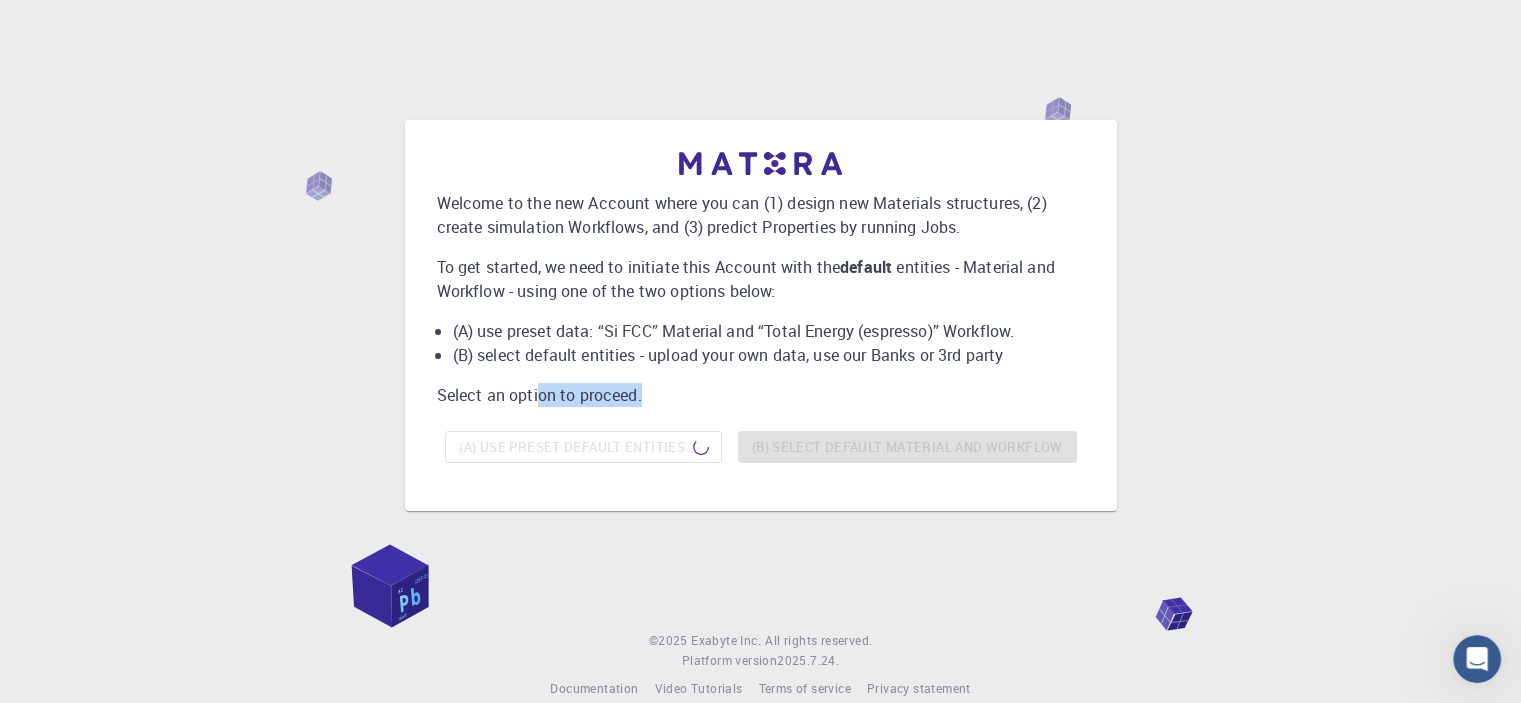 drag, startPoint x: 536, startPoint y: 399, endPoint x: 735, endPoint y: 396, distance: 199.02261 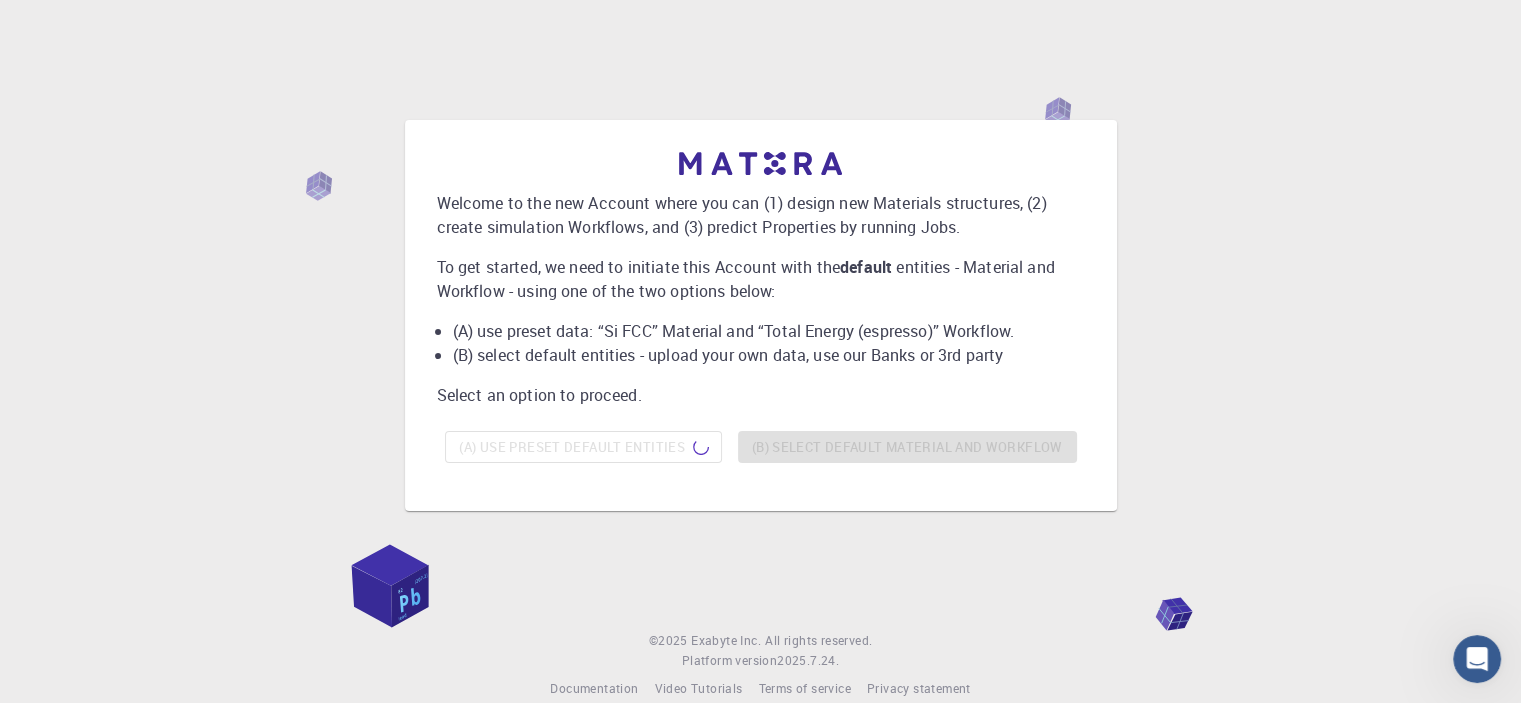 click on "Welcome to the new Account where you can (1) design new Materials structures, (2) create simulation Workflows, and (3) predict Properties by running Jobs. To get started, we need to initiate this Account with the  default   entities - Material and Workflow - using one of the two options below: (A) use preset data: “Si FCC” Material and “Total Energy (espresso)” Workflow. (B) select default entities - upload your own data, use our Banks or 3rd party Select an option to proceed. (A) Use preset default entities (B) Select default material and workflow" at bounding box center [761, 311] 